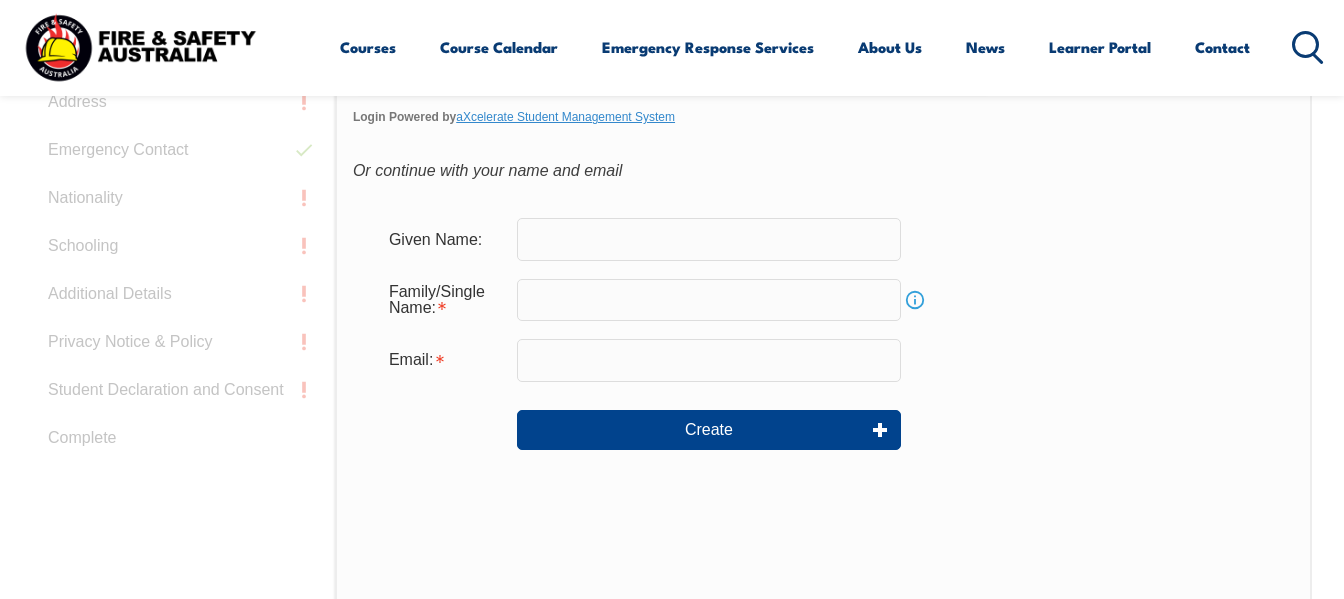scroll, scrollTop: 672, scrollLeft: 0, axis: vertical 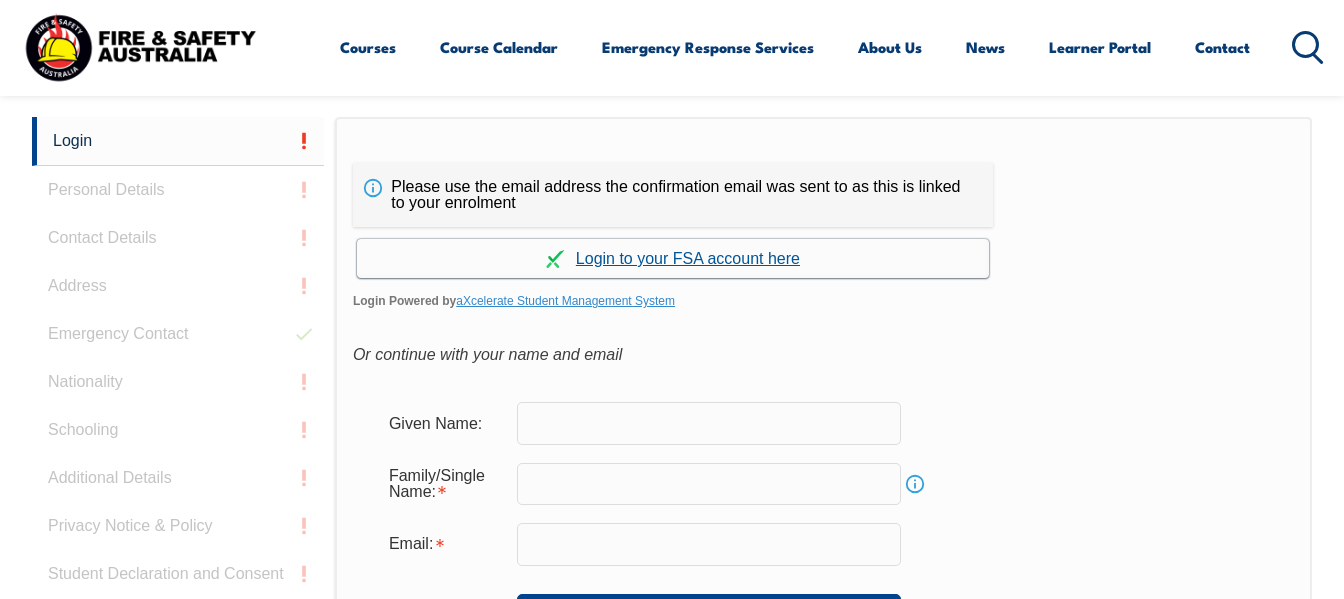 click on "Continue with aXcelerate" at bounding box center [673, 258] 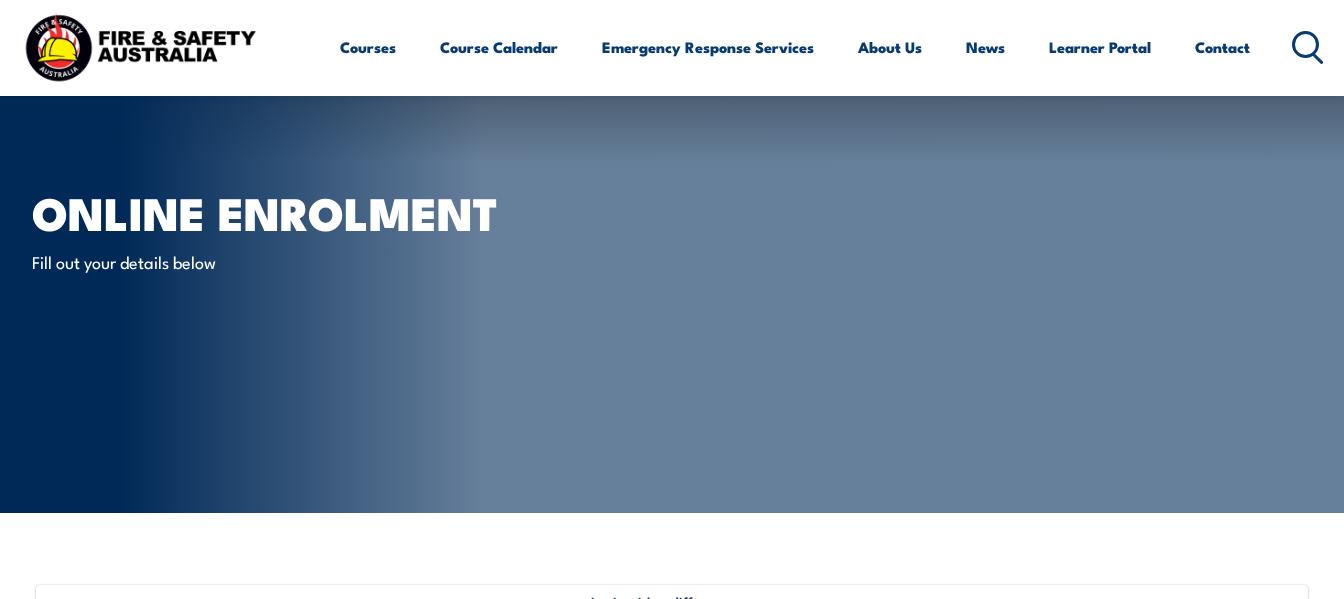 select on "Mrs" 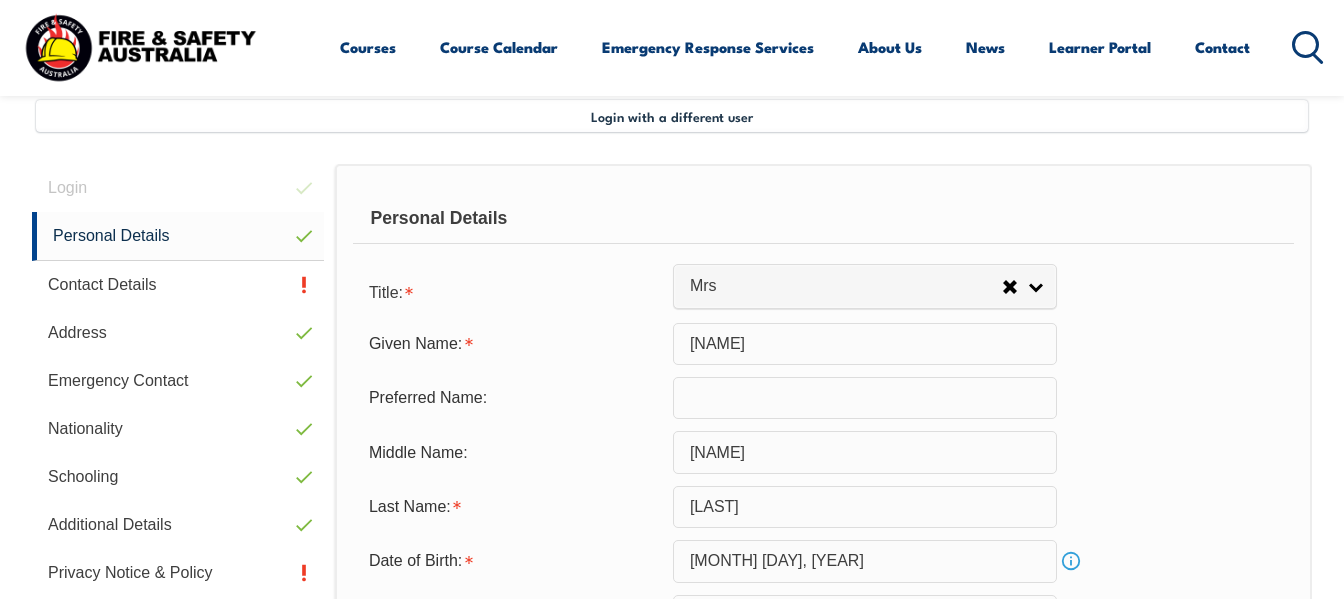 scroll, scrollTop: 485, scrollLeft: 0, axis: vertical 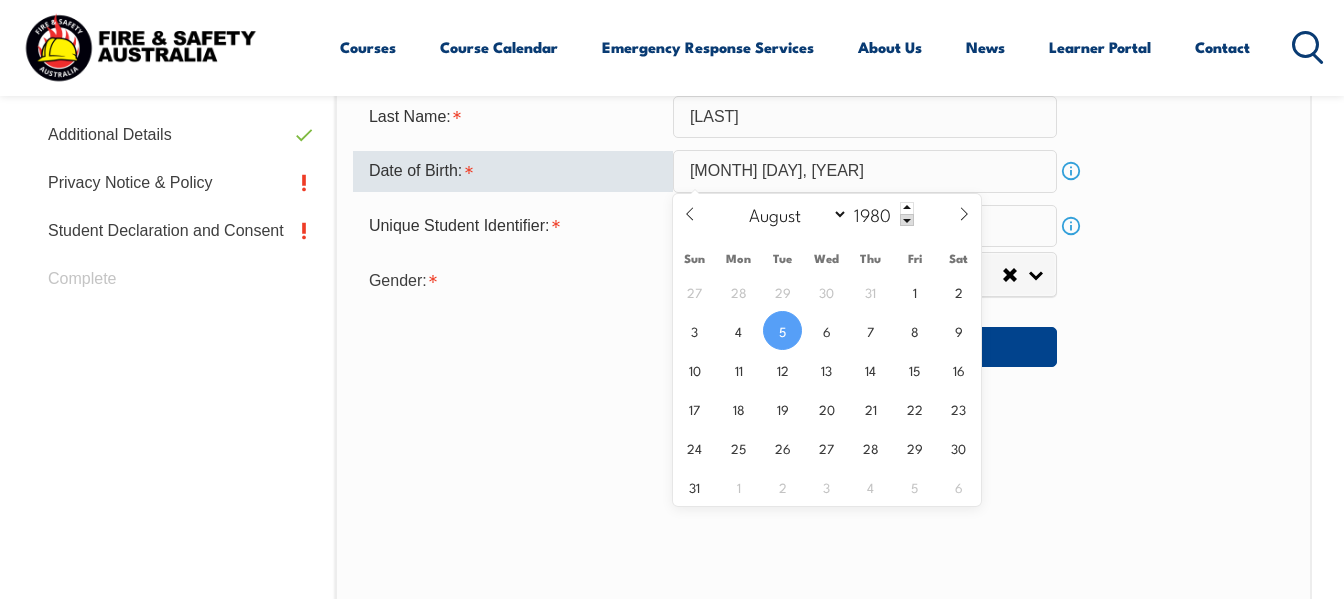 click on "[MONTH] [DAY], [YEAR]" at bounding box center [865, 171] 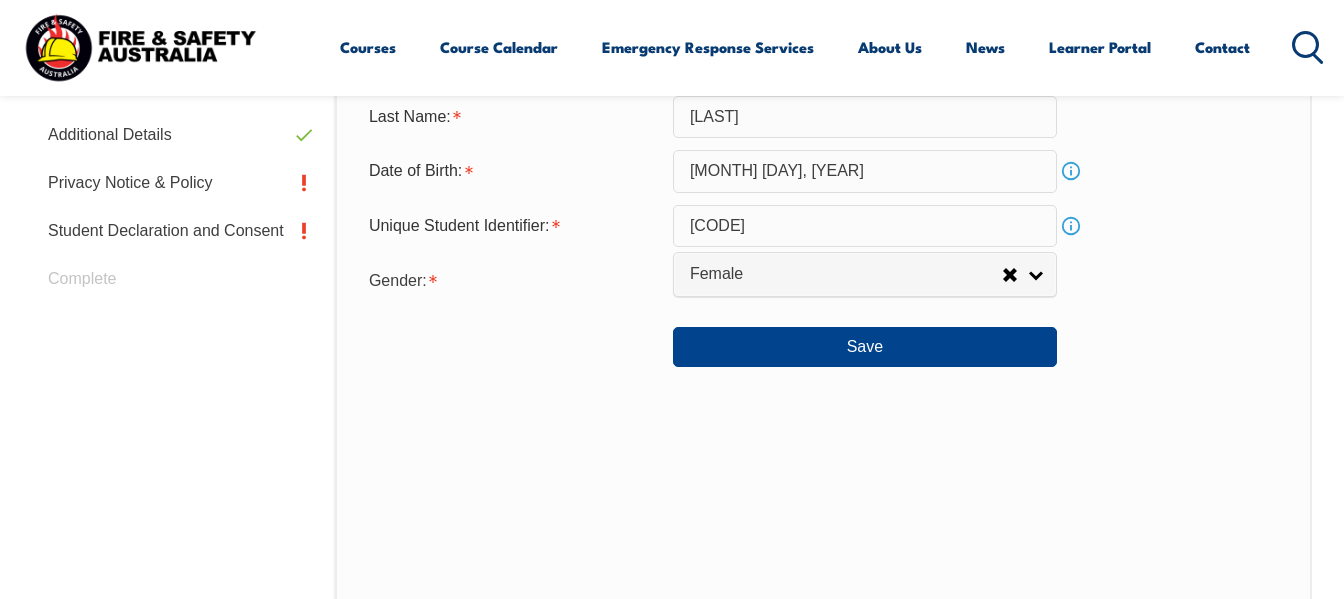 click on "Gender: Male Female Other
Female" at bounding box center [823, 279] 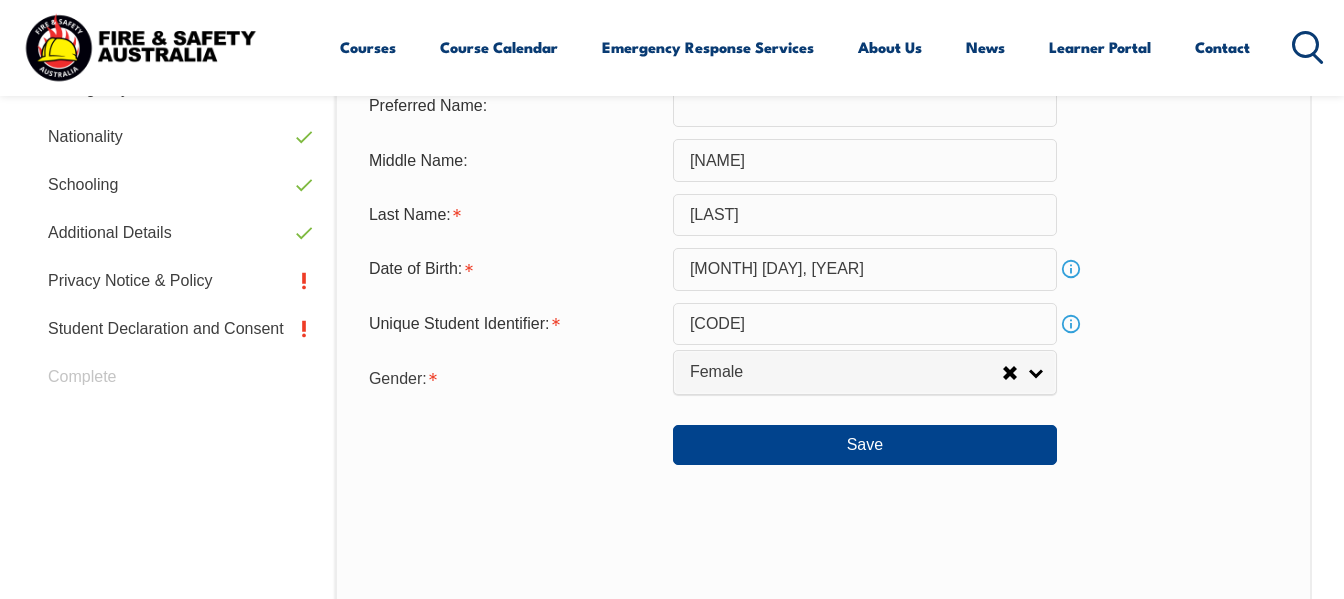 scroll, scrollTop: 815, scrollLeft: 0, axis: vertical 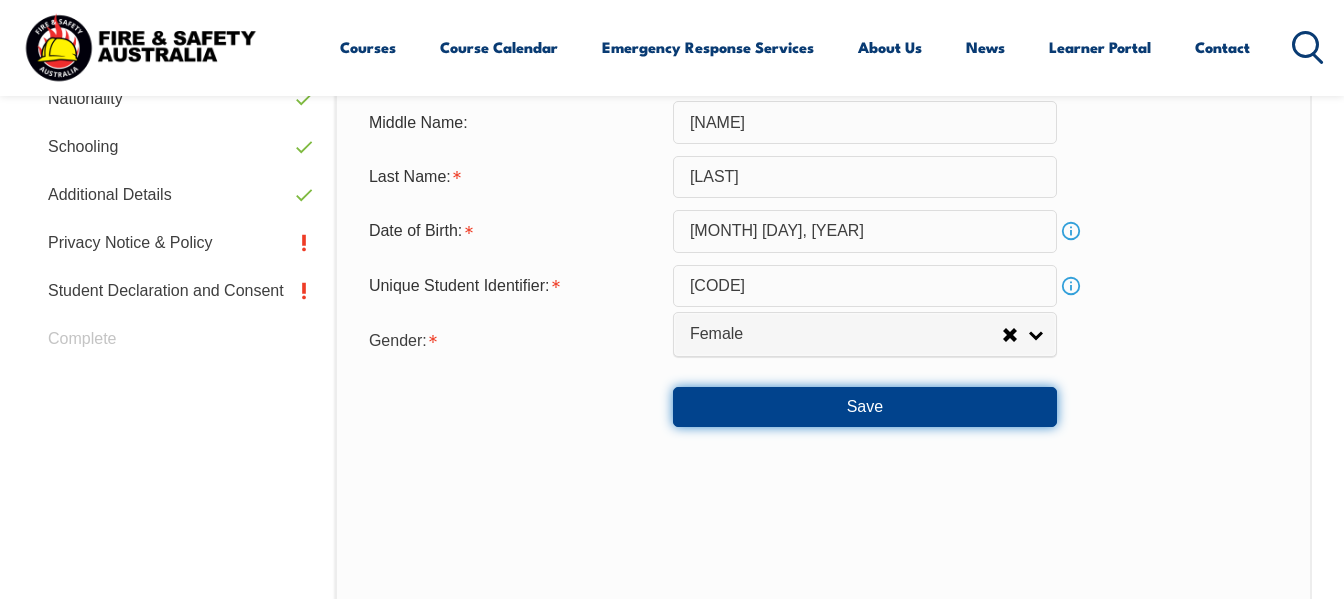 click on "Save" at bounding box center (865, 407) 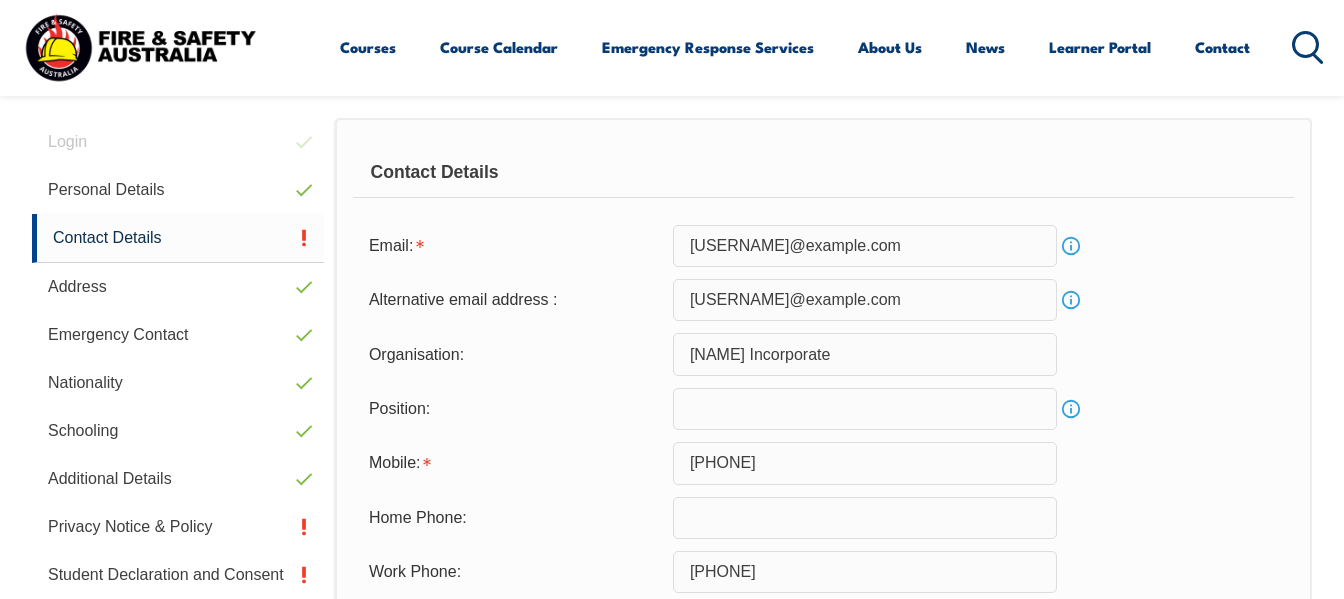 scroll, scrollTop: 485, scrollLeft: 0, axis: vertical 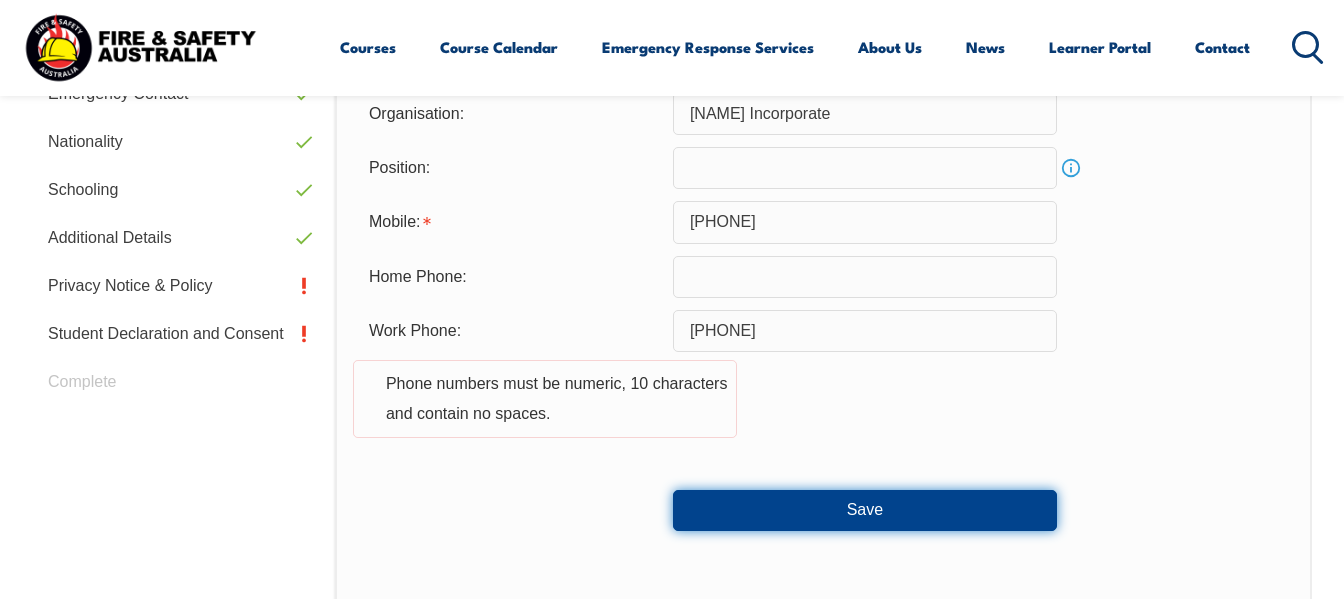 click on "Save" at bounding box center [865, 510] 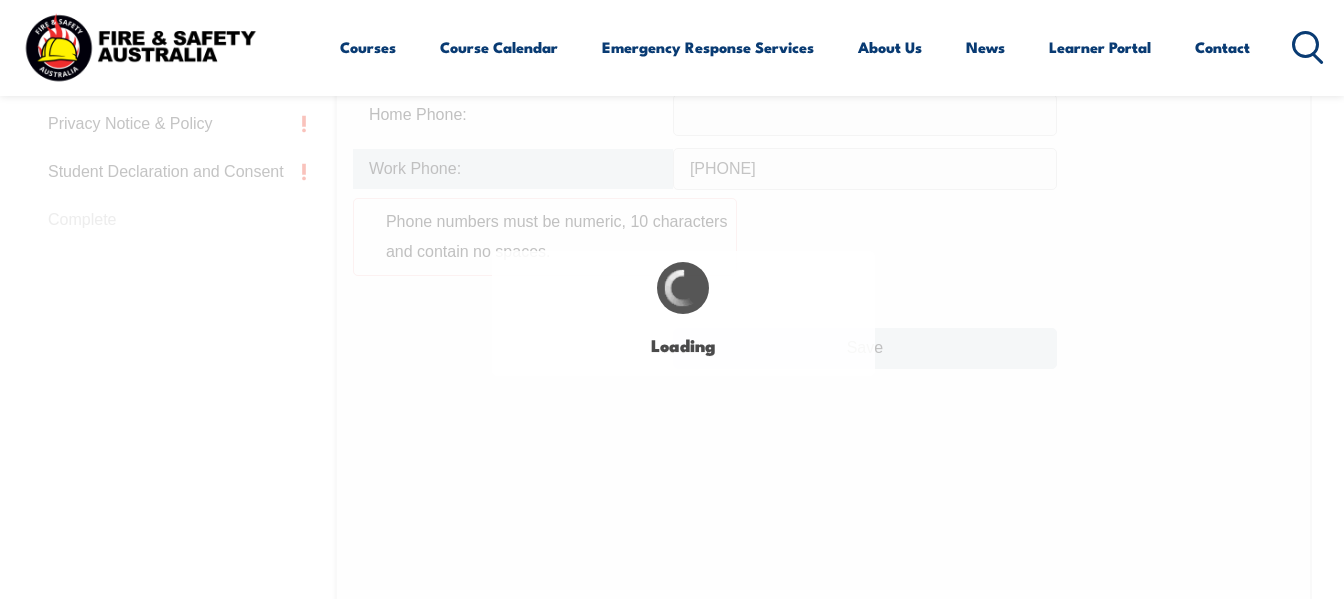 scroll, scrollTop: 982, scrollLeft: 0, axis: vertical 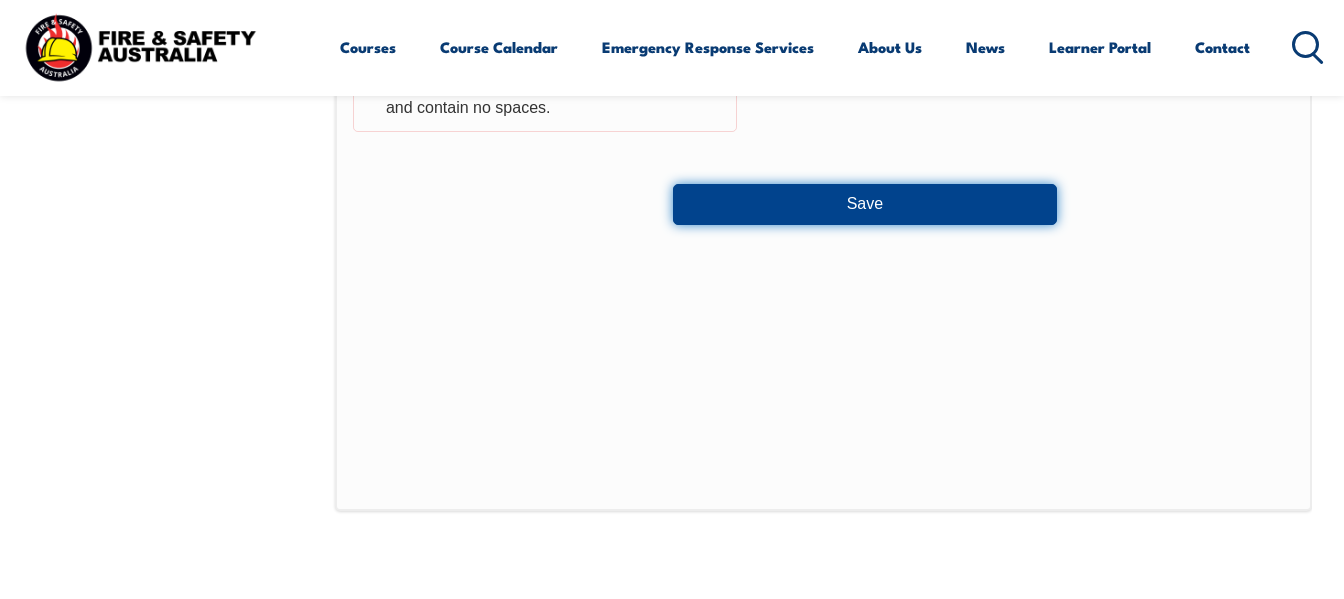 click on "Save" at bounding box center [865, 204] 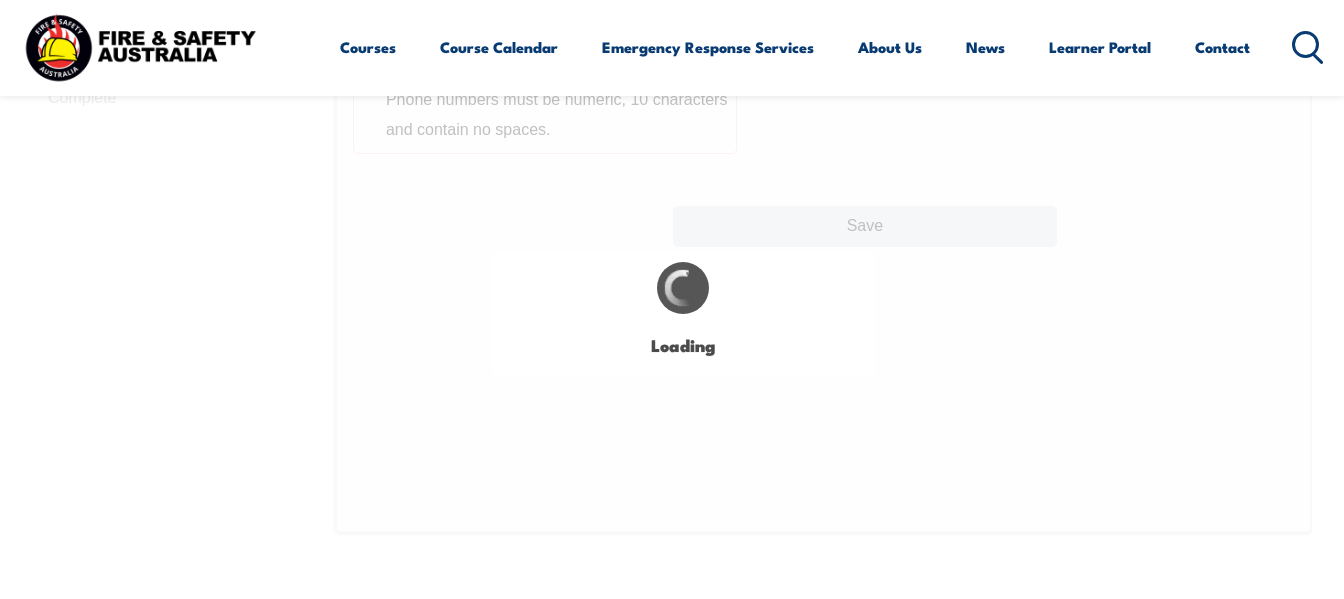 scroll, scrollTop: 982, scrollLeft: 0, axis: vertical 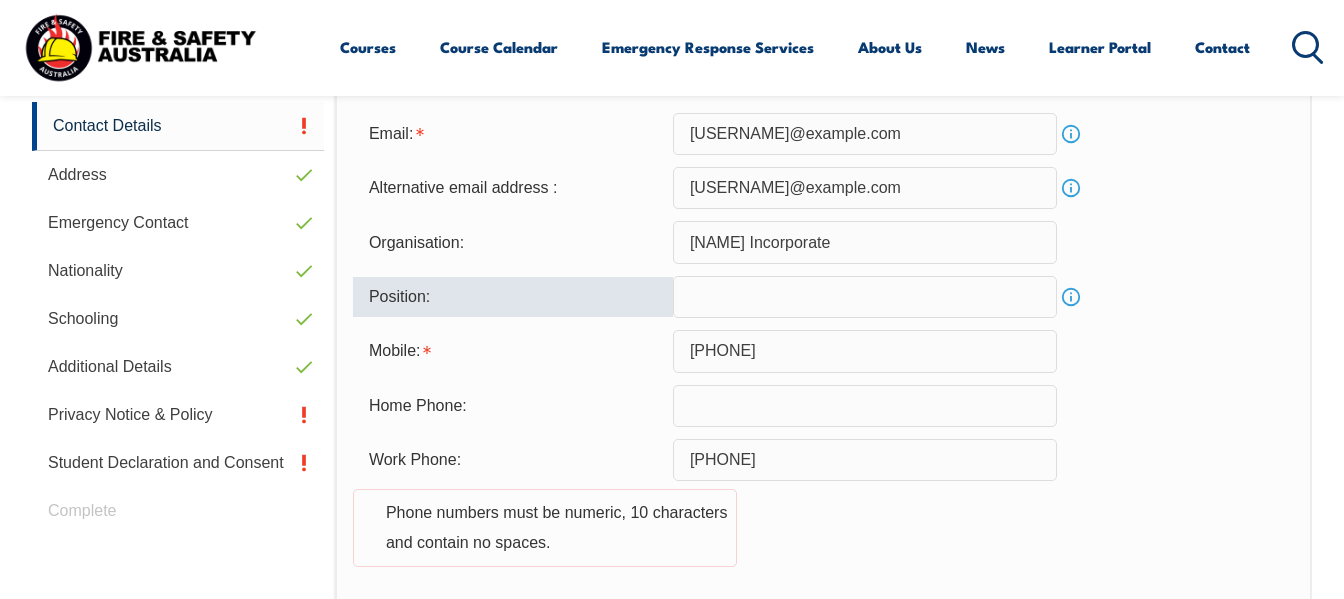 click at bounding box center [865, 297] 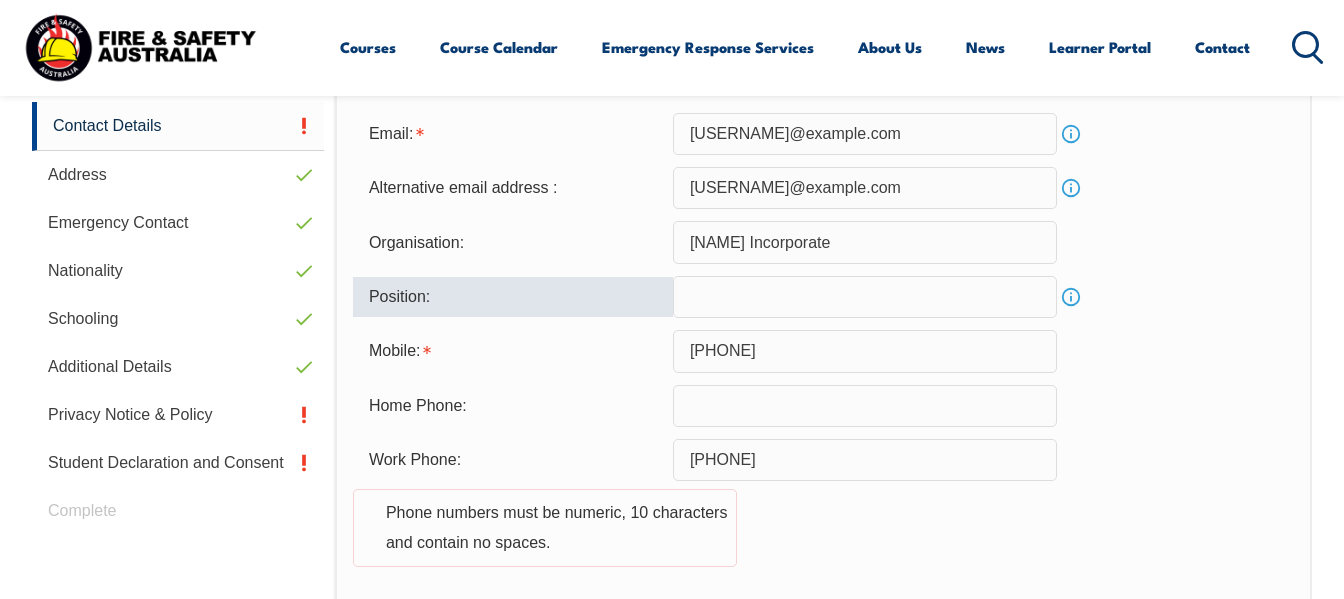 click at bounding box center [865, 297] 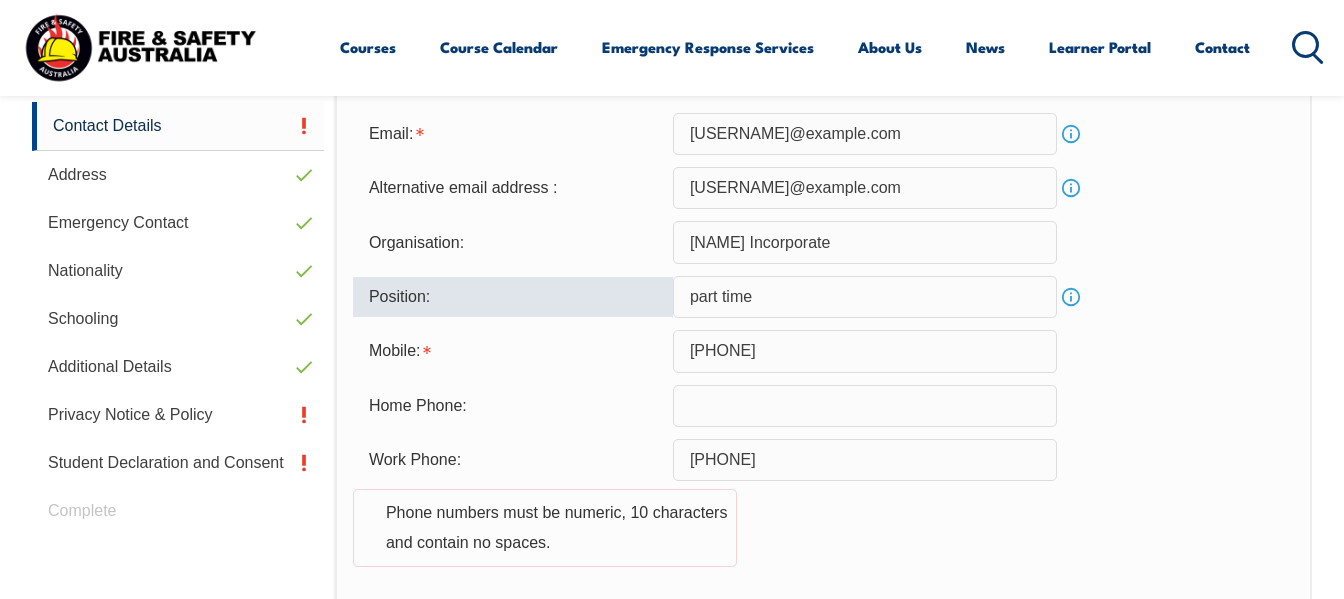 type on "part time" 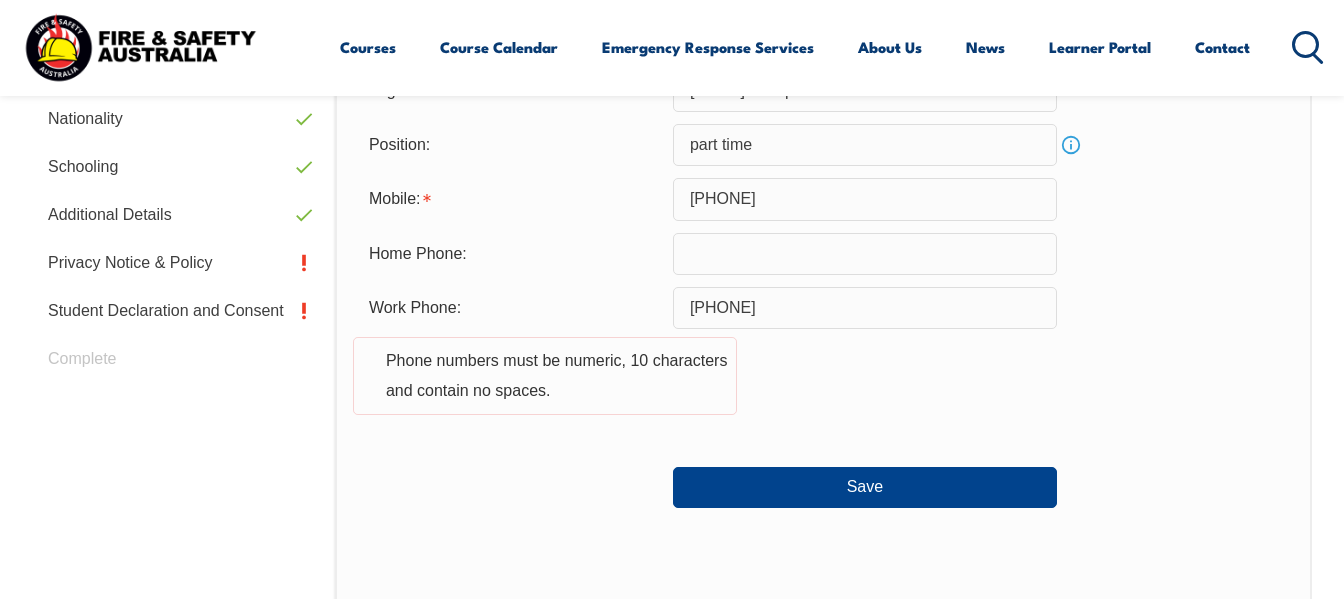 scroll, scrollTop: 882, scrollLeft: 0, axis: vertical 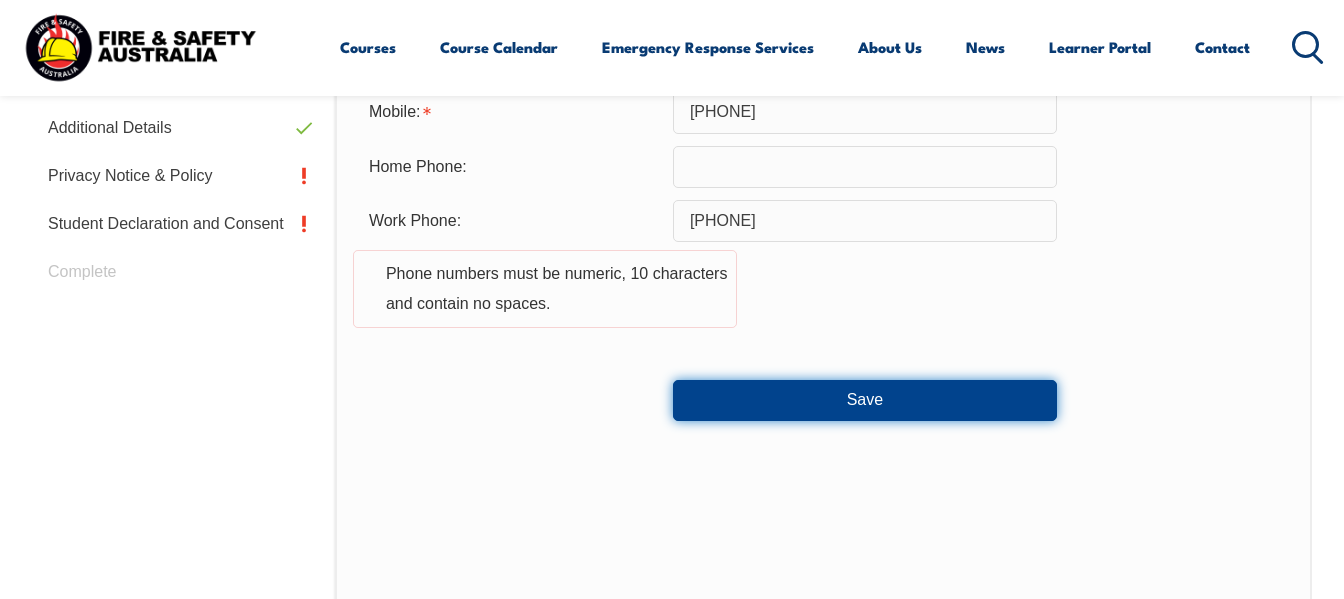 click on "Save" at bounding box center [865, 400] 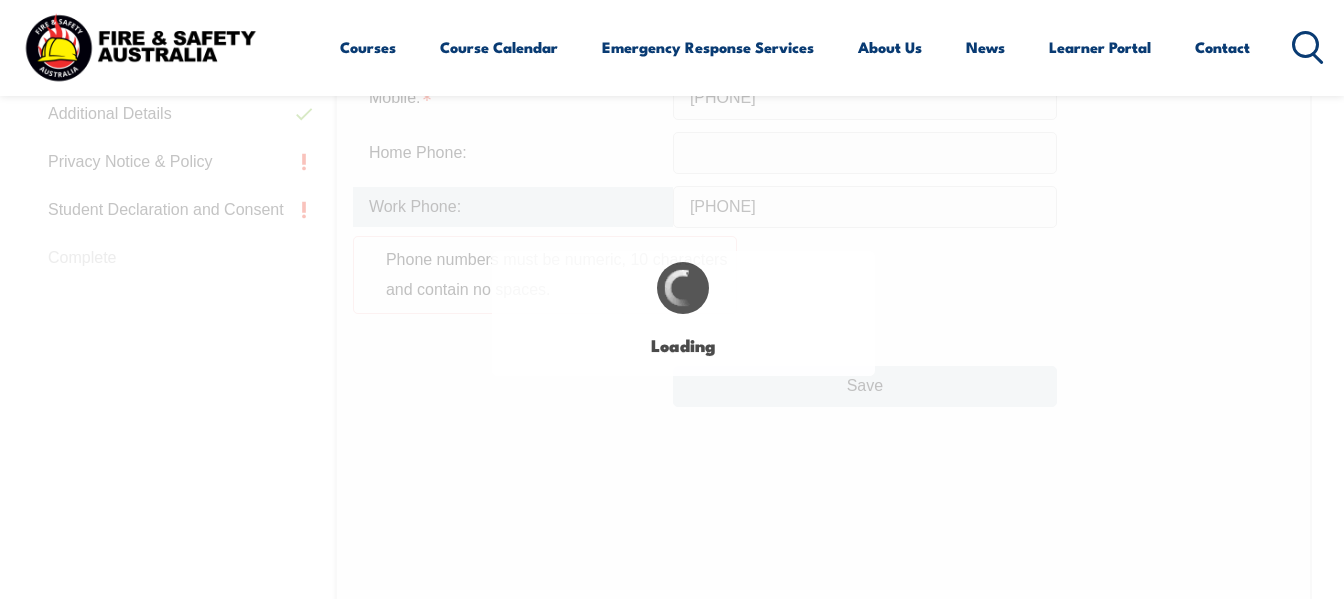 scroll, scrollTop: 982, scrollLeft: 0, axis: vertical 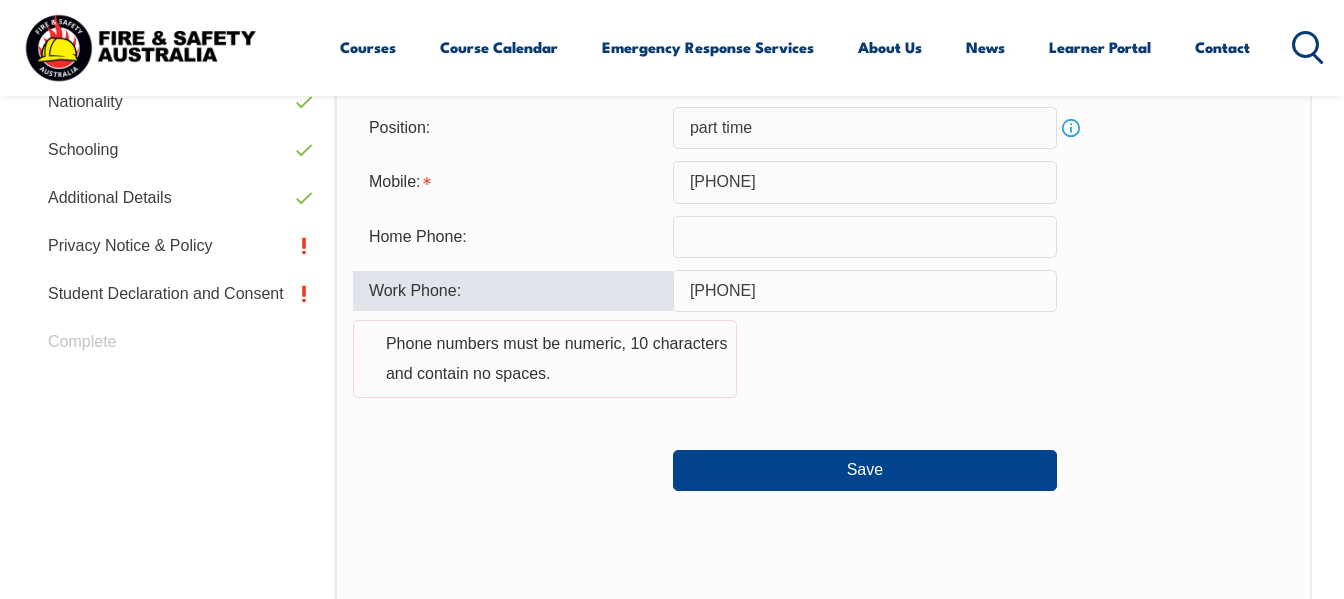 click on "86253636" at bounding box center (865, 291) 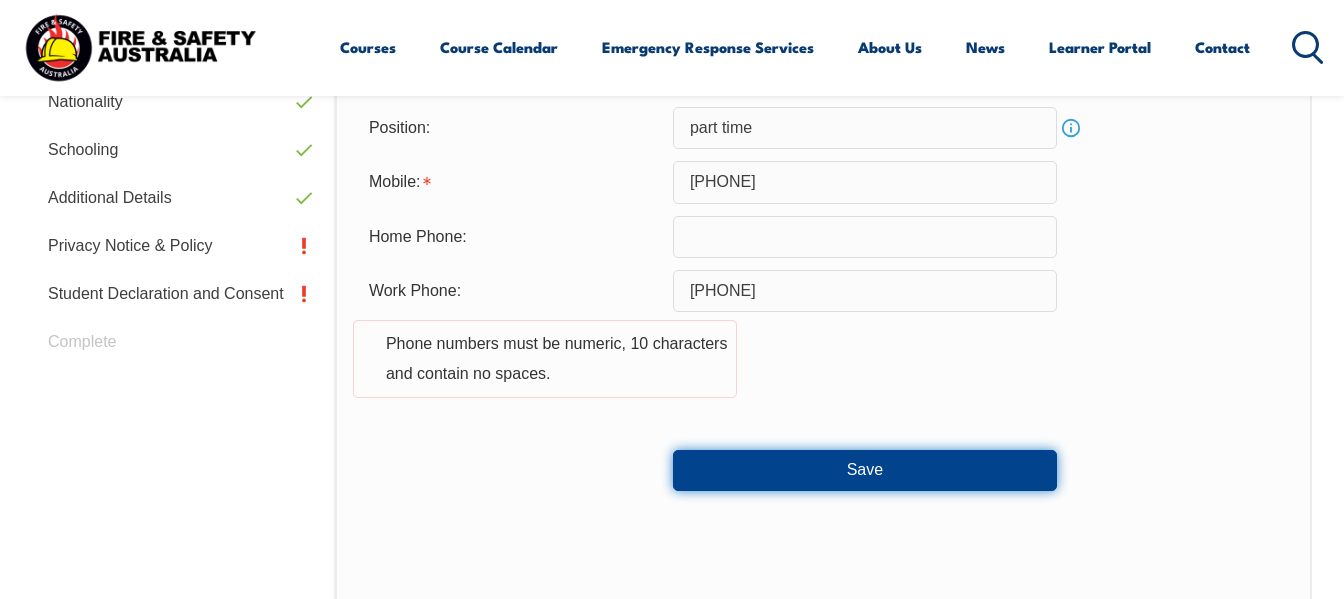 click on "Save" at bounding box center [865, 470] 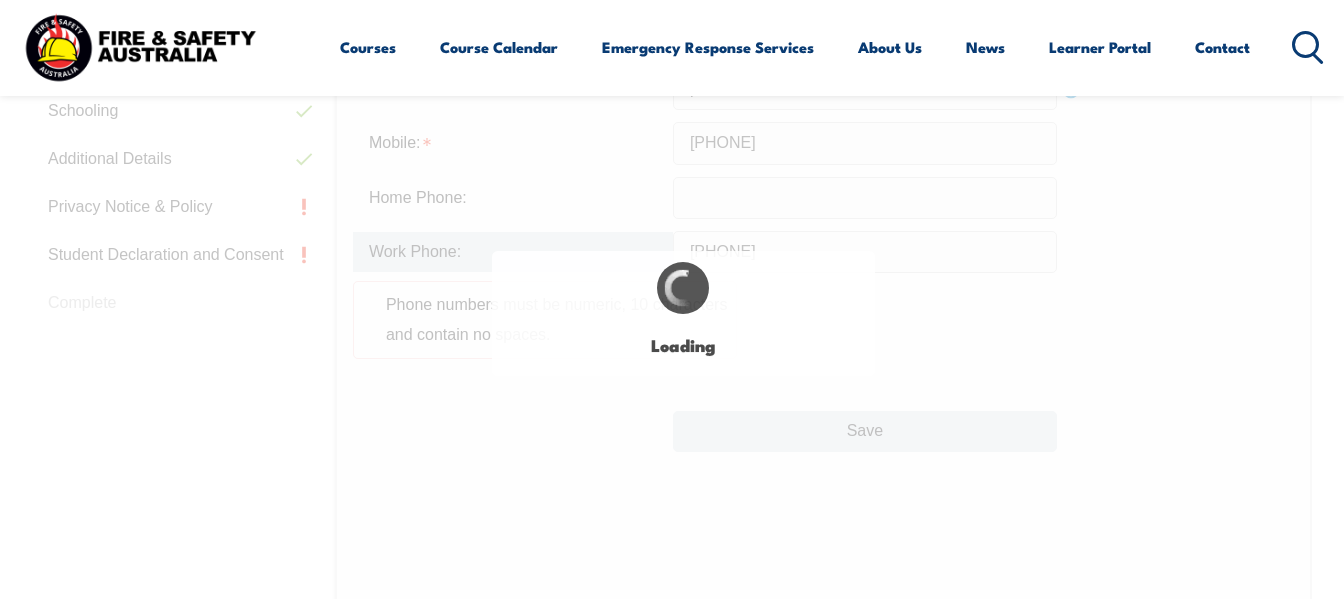 scroll, scrollTop: 982, scrollLeft: 0, axis: vertical 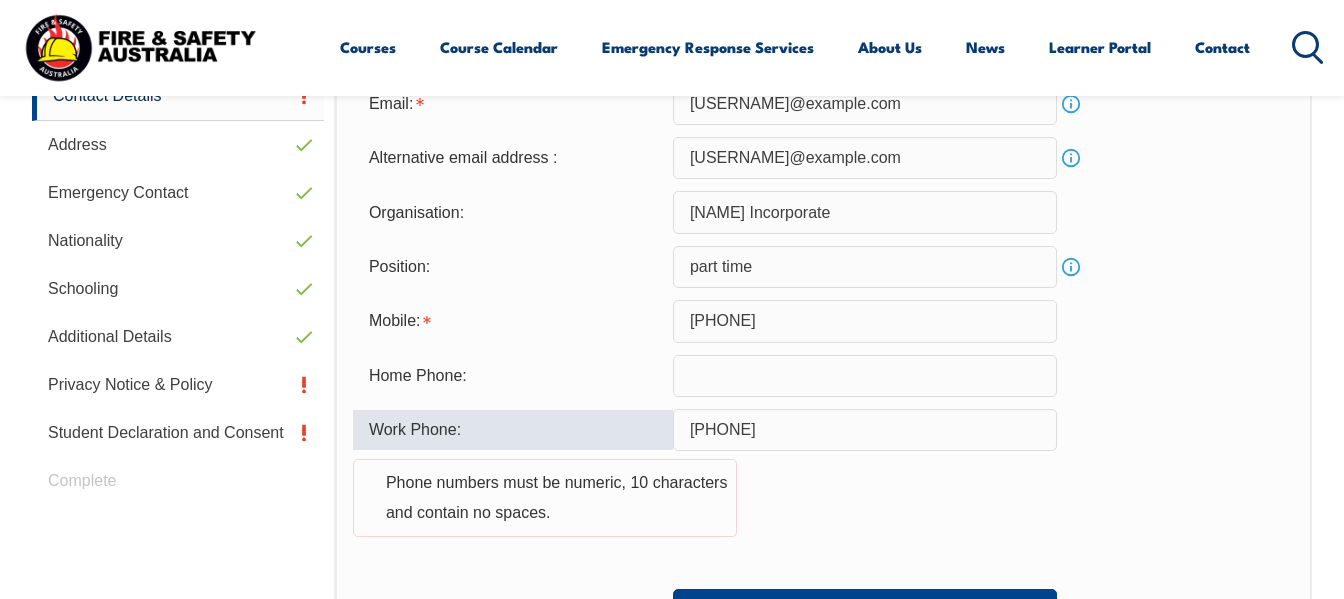 click on "Work Phone: 86253636 Phone numbers must be numeric, 10 characters and contain no spaces." at bounding box center (823, 485) 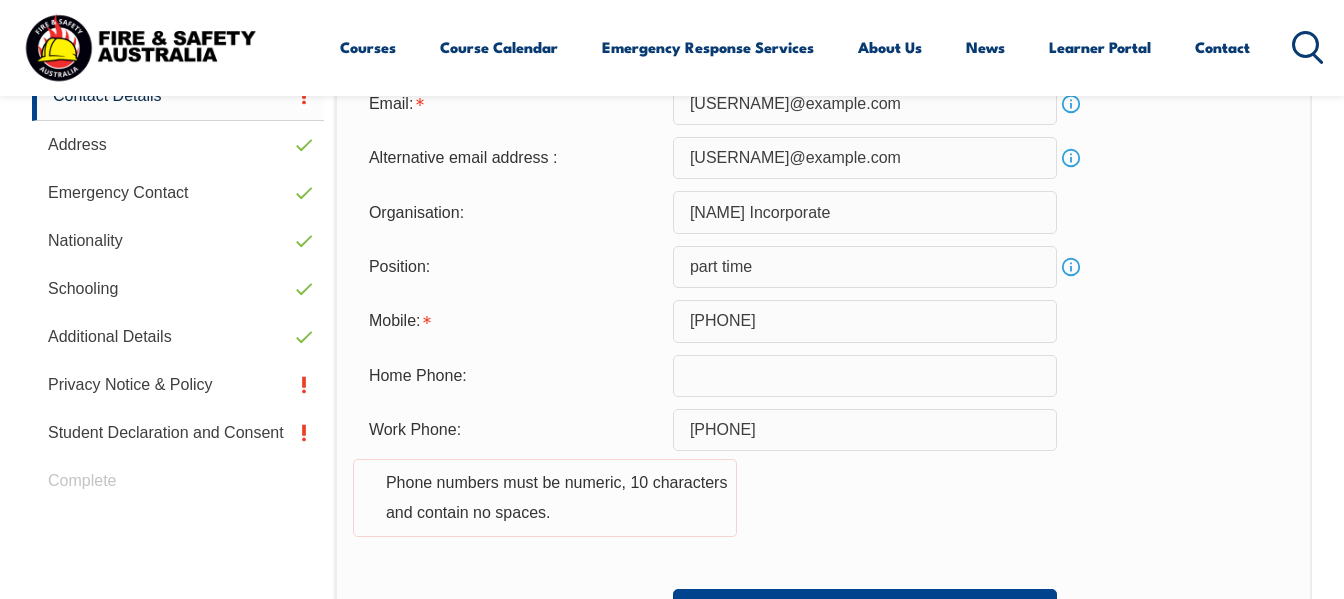 click on "86253636" at bounding box center (865, 430) 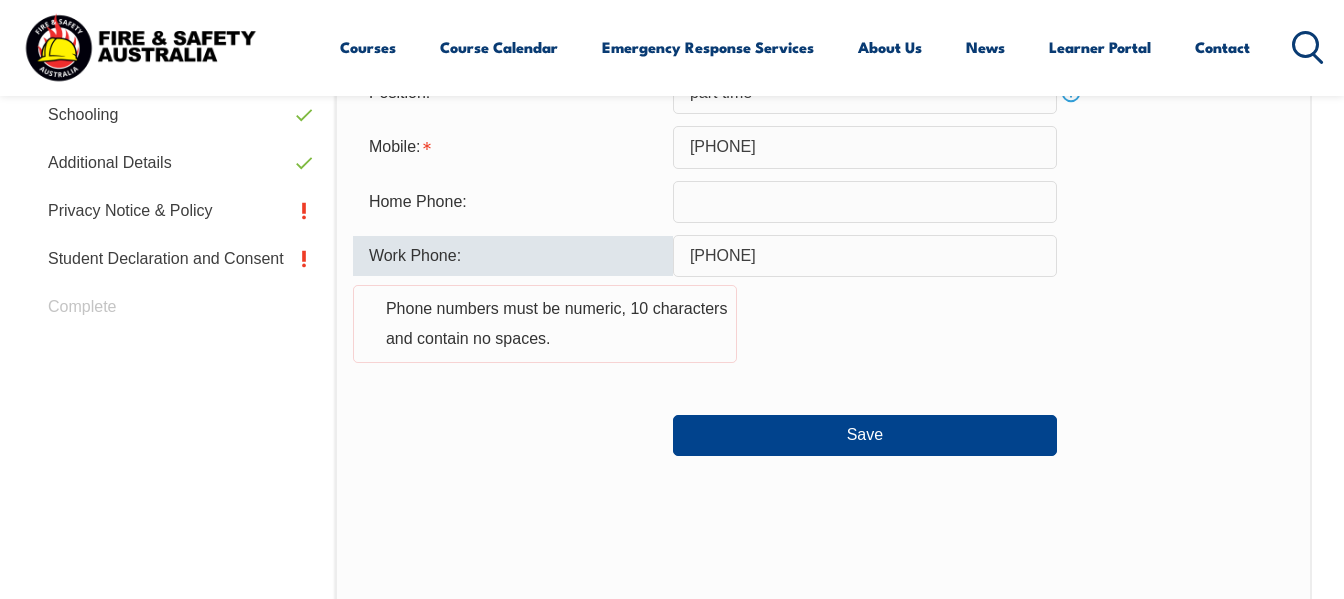 scroll, scrollTop: 852, scrollLeft: 0, axis: vertical 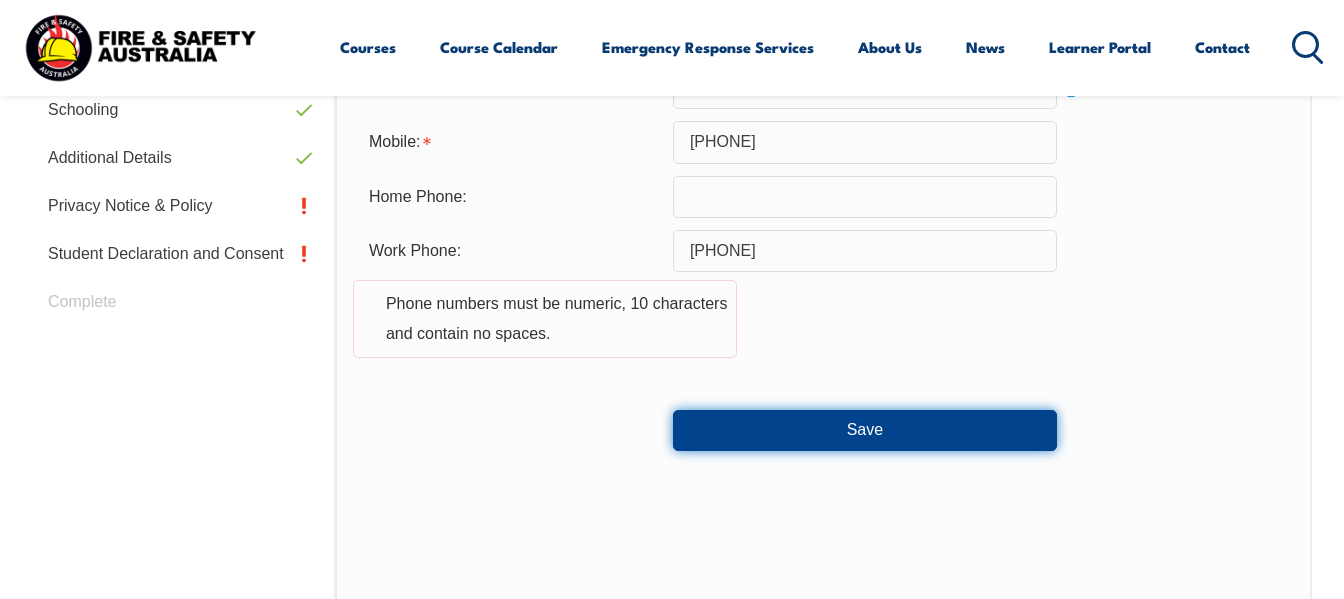 click on "Save" at bounding box center (865, 430) 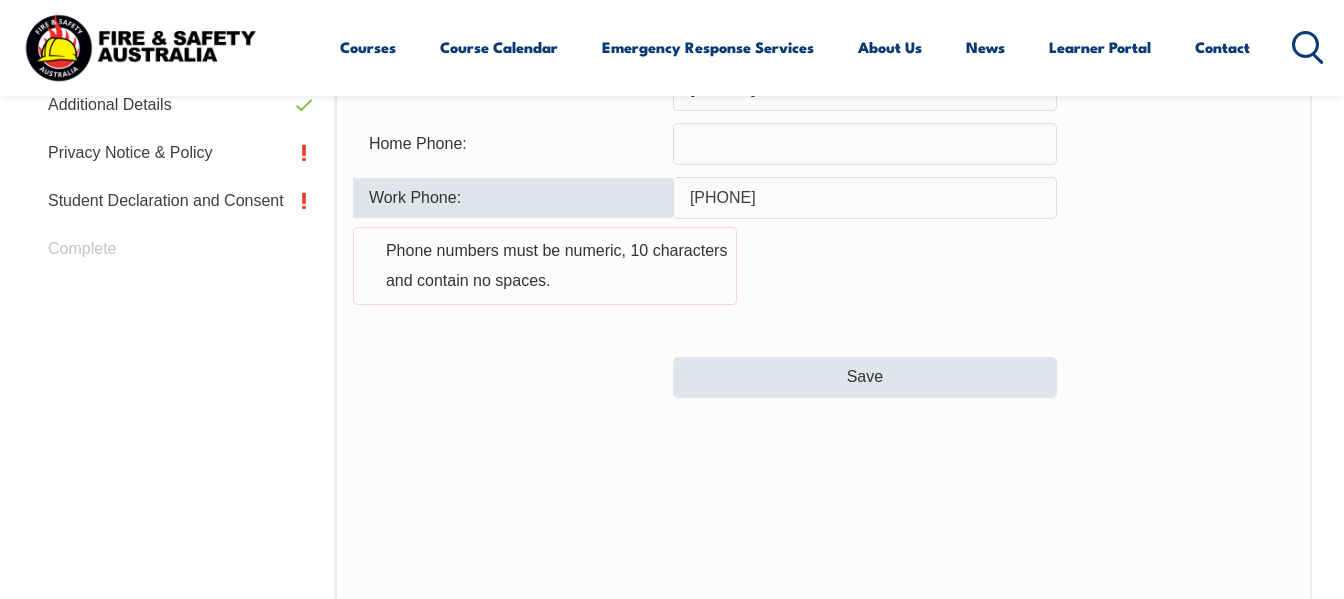scroll, scrollTop: 972, scrollLeft: 0, axis: vertical 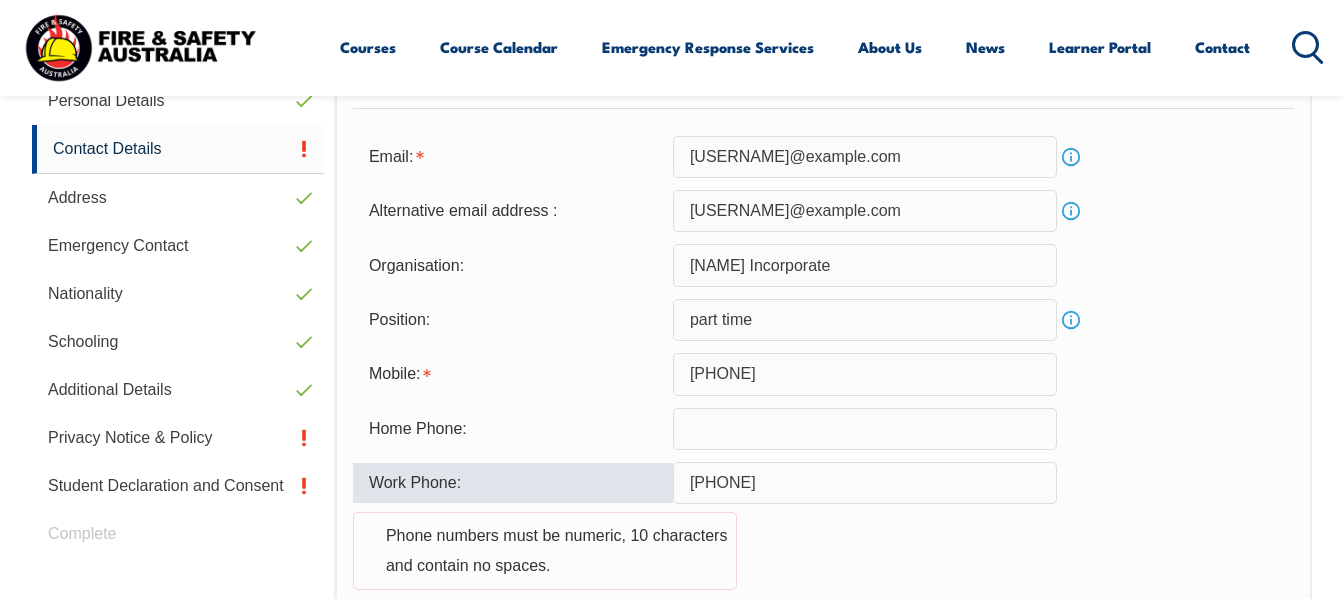 click on "part time" at bounding box center (865, 320) 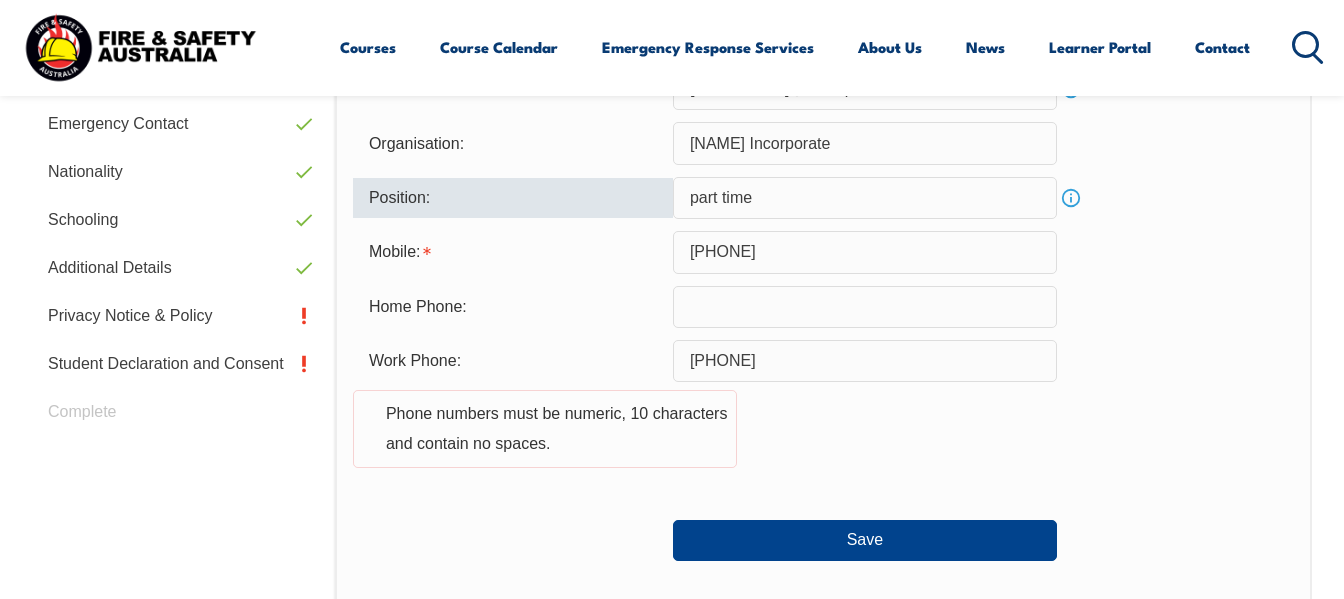 scroll, scrollTop: 733, scrollLeft: 0, axis: vertical 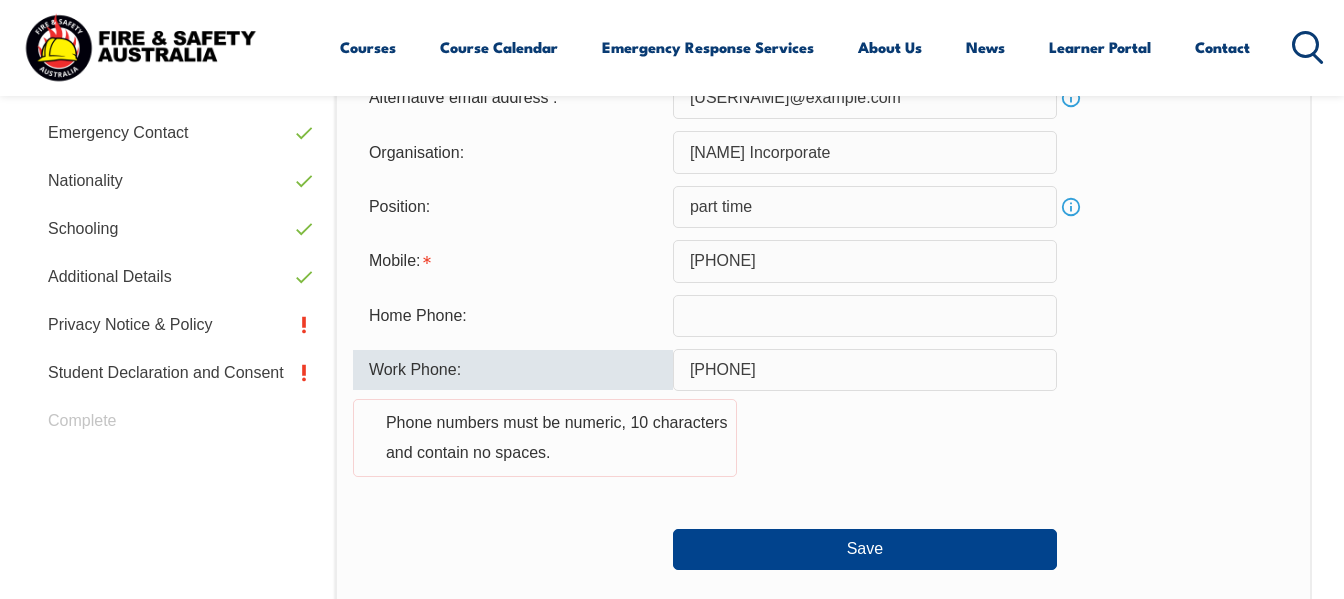 click on "86253636" at bounding box center (865, 370) 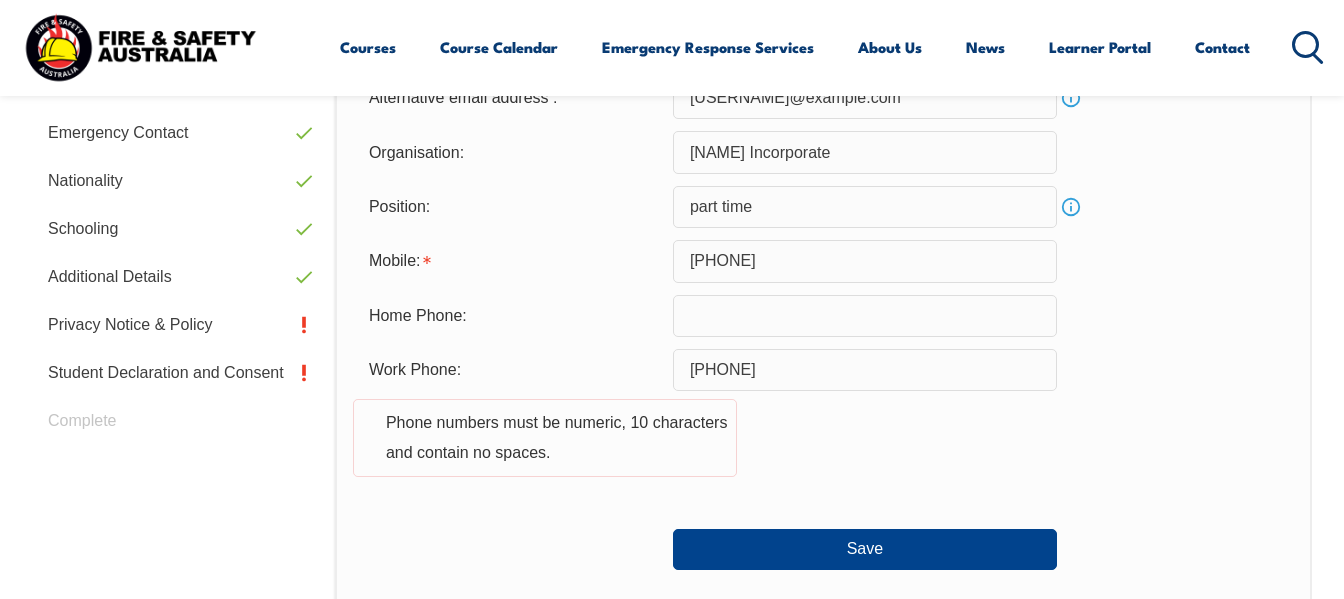 click on "Work Phone: 86253636 Phone numbers must be numeric, 10 characters and contain no spaces." at bounding box center [823, 425] 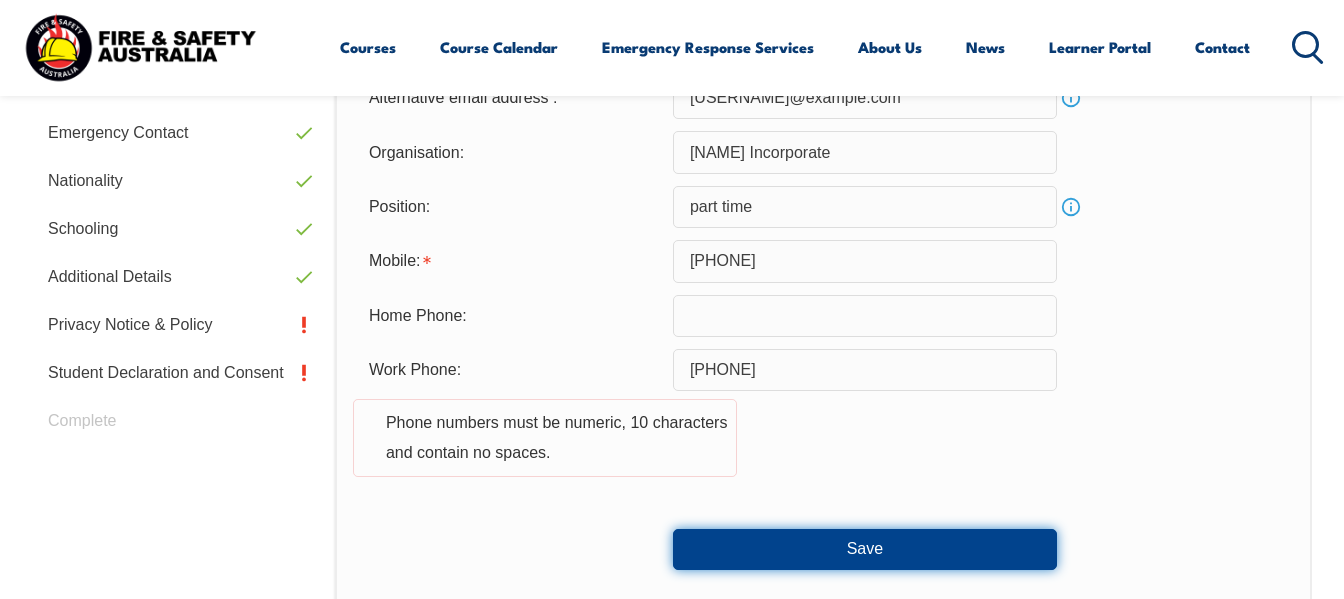 click on "Save" at bounding box center (865, 549) 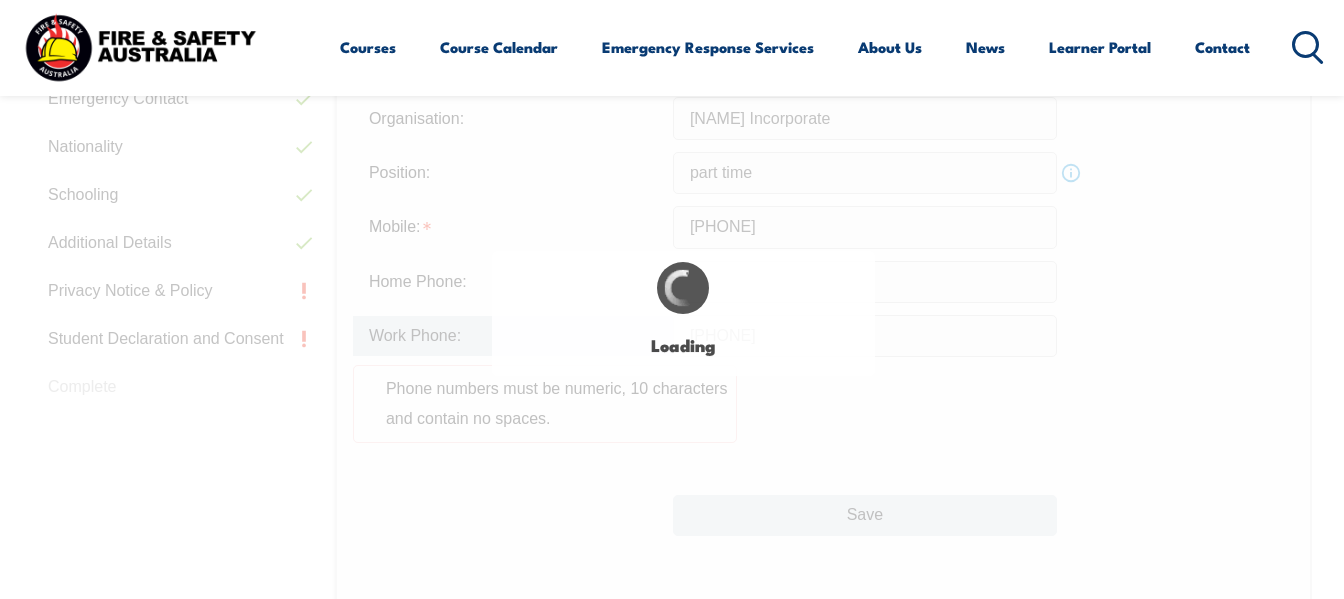 scroll, scrollTop: 982, scrollLeft: 0, axis: vertical 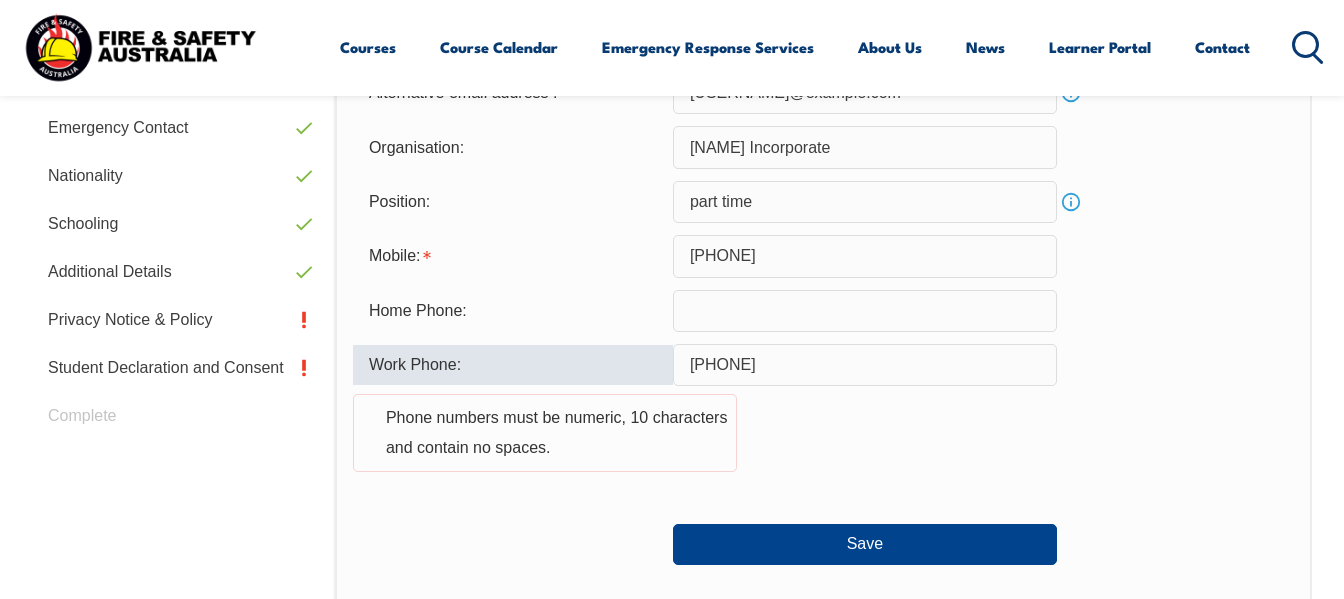 click on "86253636" at bounding box center (865, 365) 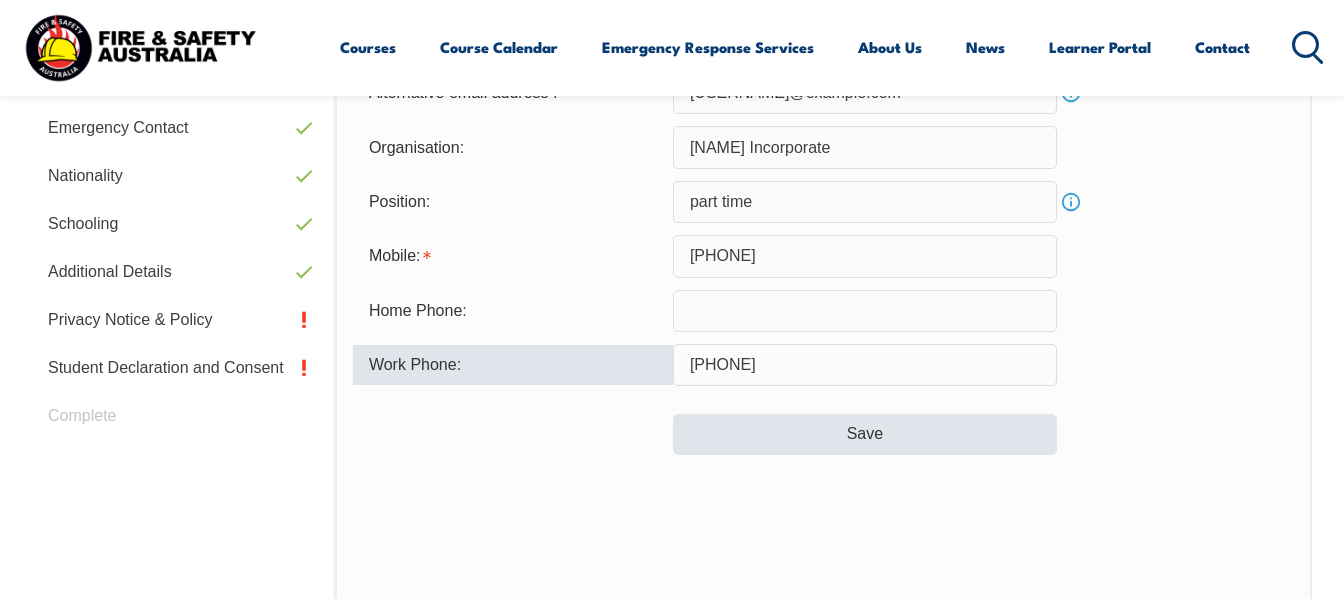 type on "0886253636" 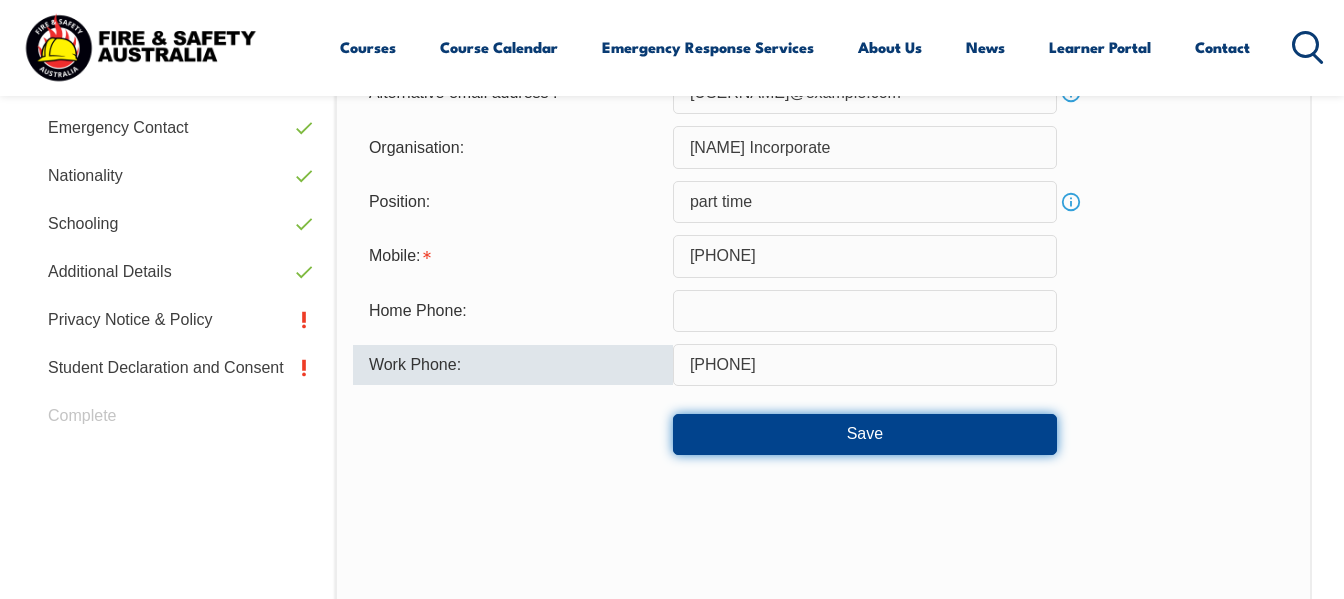 click on "Save" at bounding box center [865, 434] 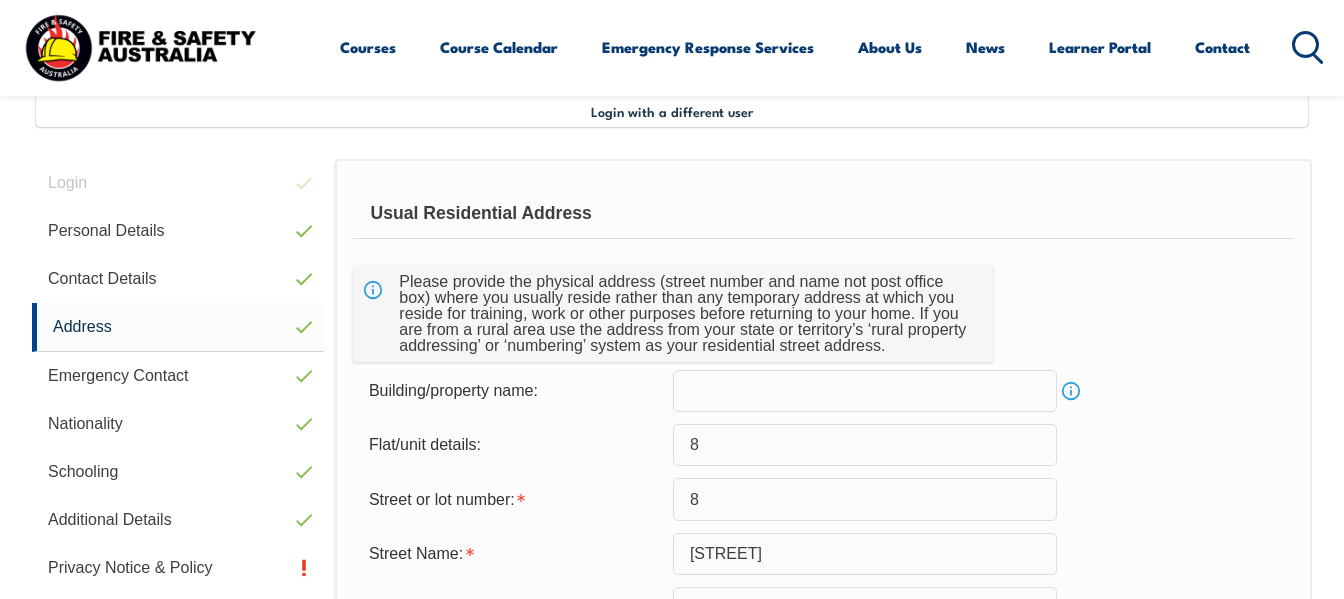 scroll, scrollTop: 485, scrollLeft: 0, axis: vertical 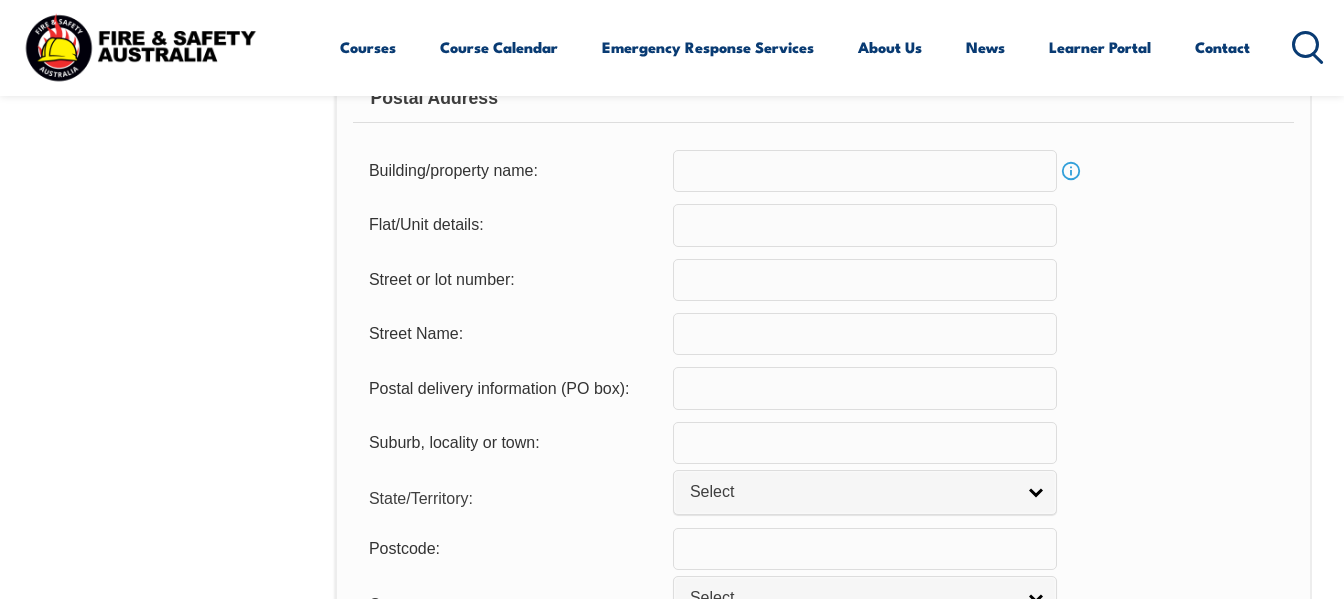 click at bounding box center (865, 280) 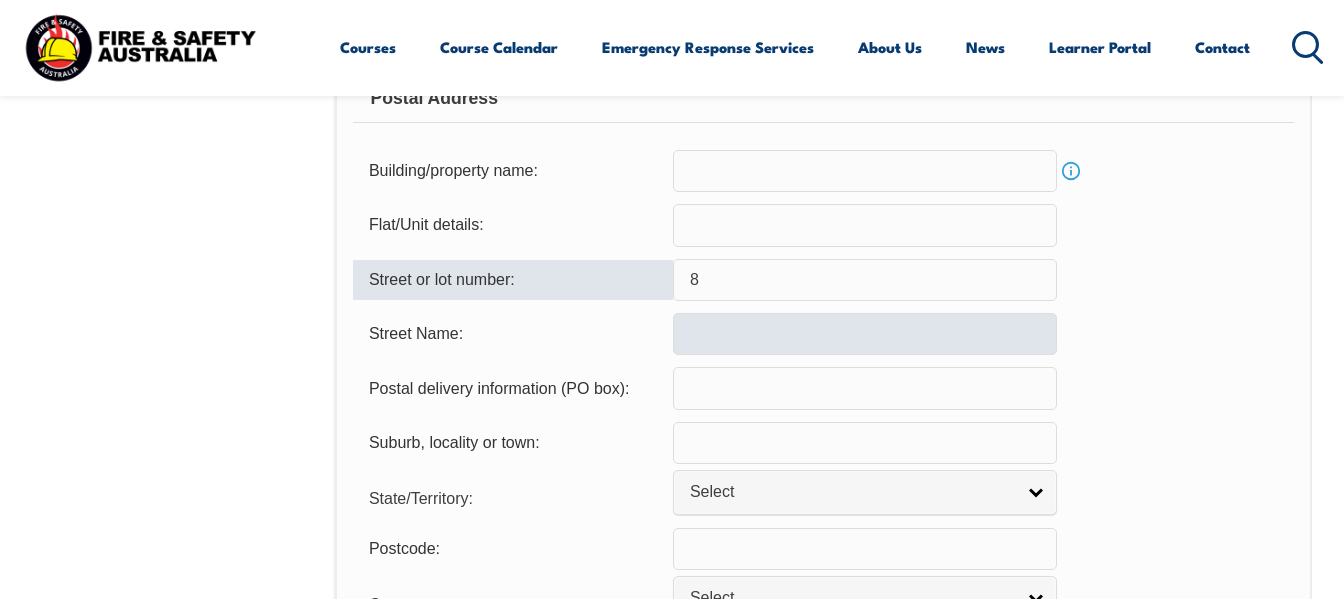 type on "8" 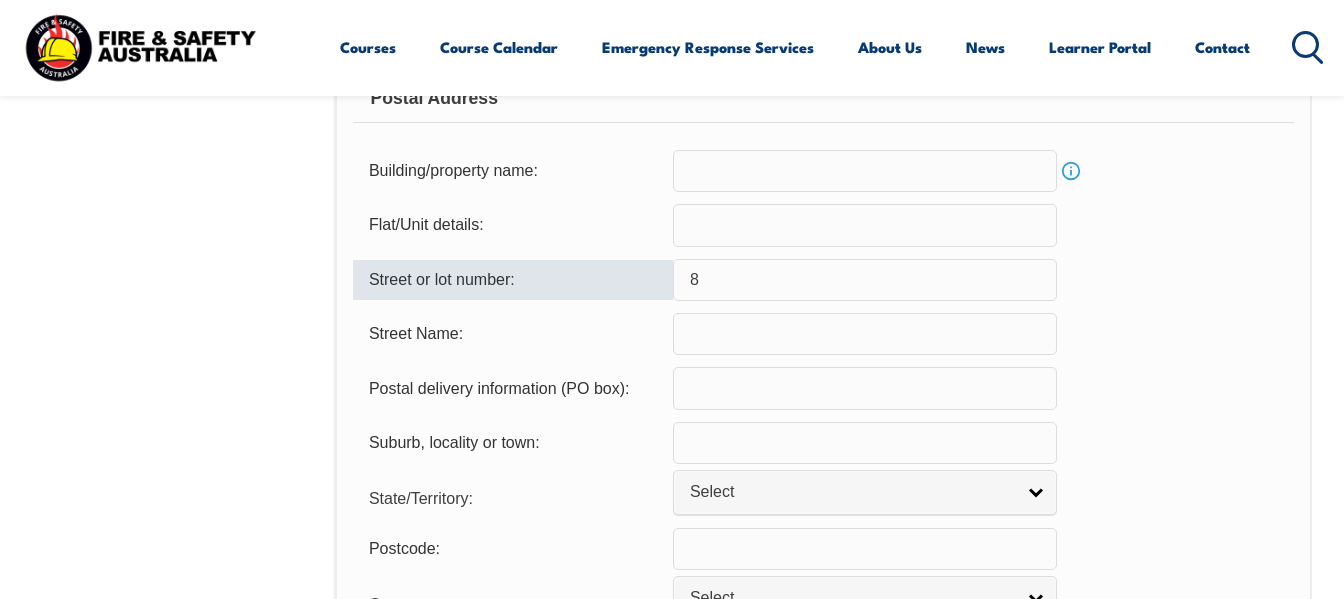 click at bounding box center (865, 334) 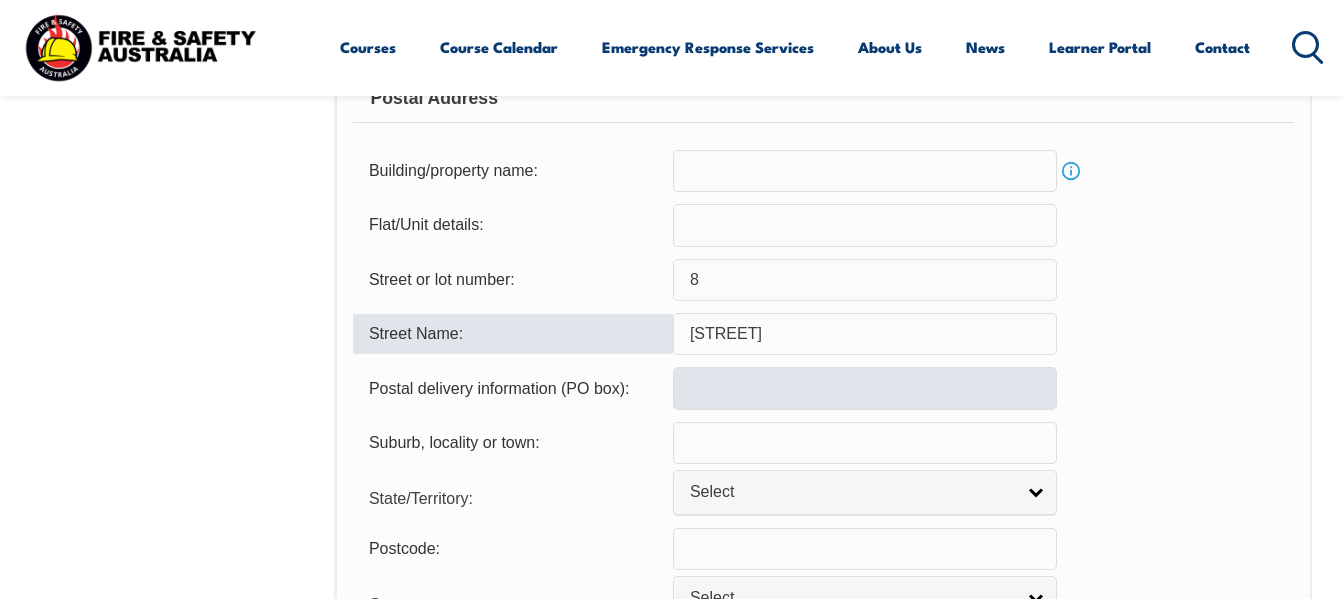 type on "Peake TCE" 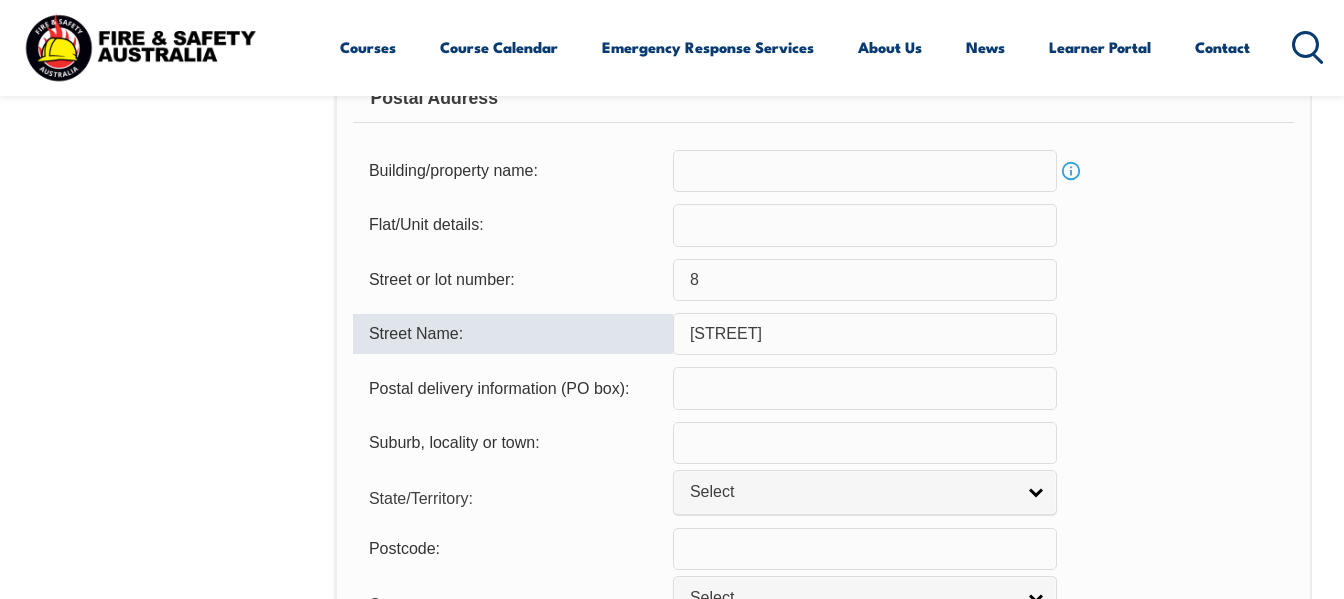 click at bounding box center [865, 388] 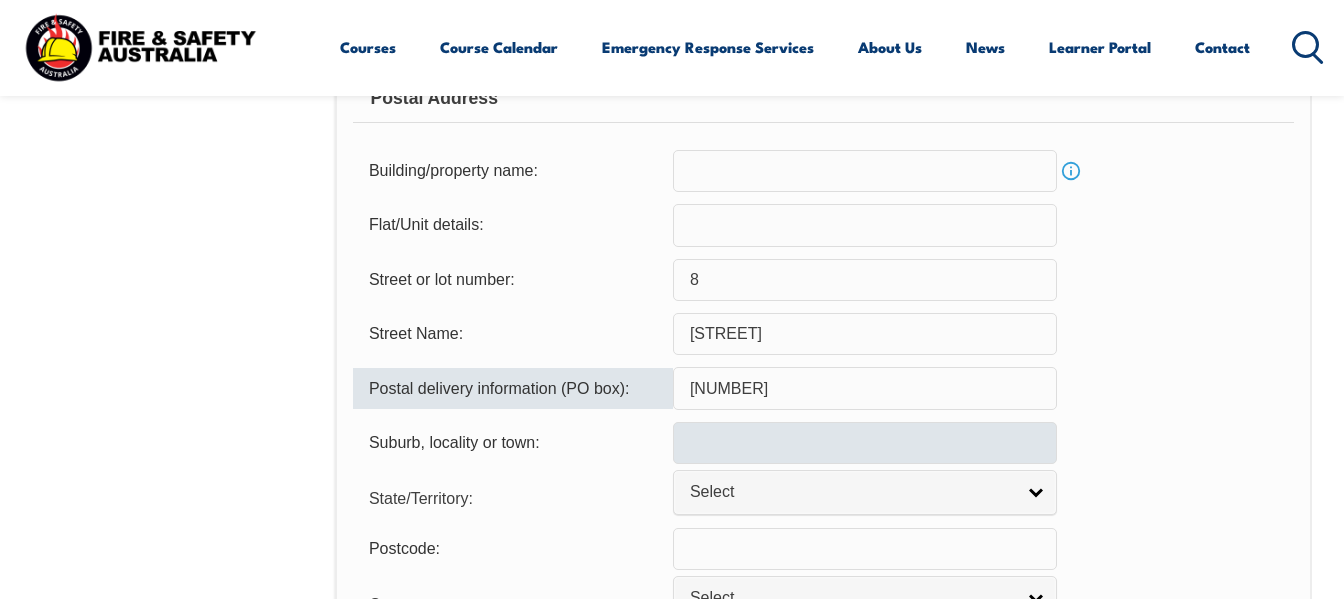 type on "791" 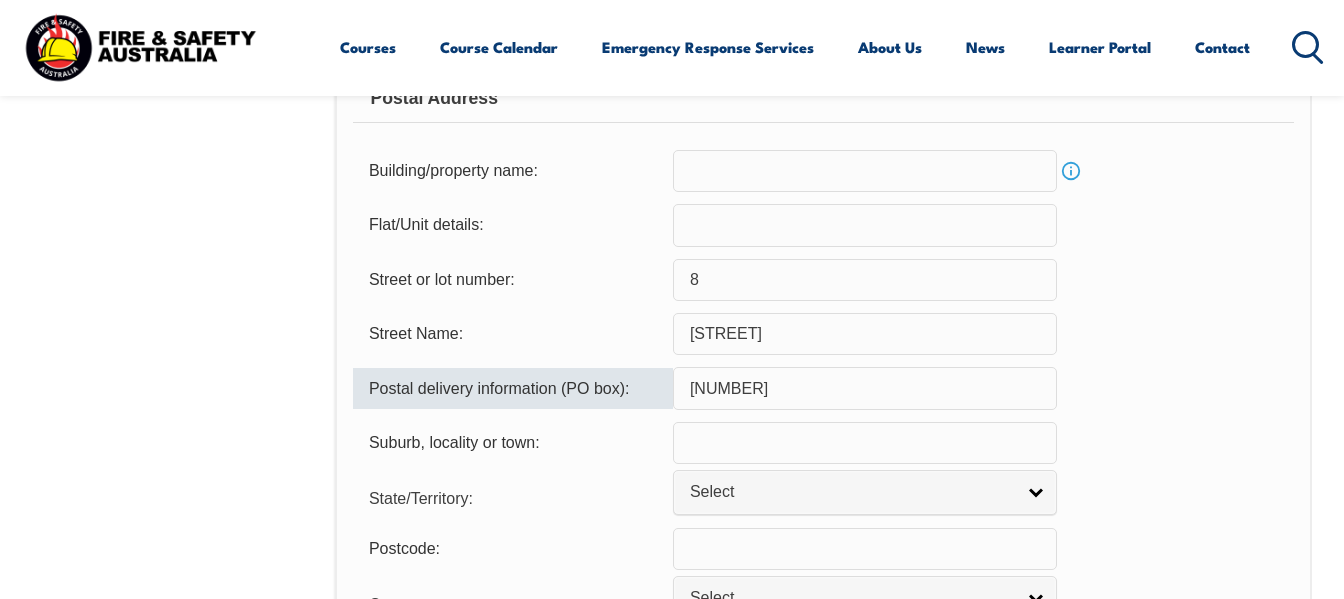 click at bounding box center [865, 443] 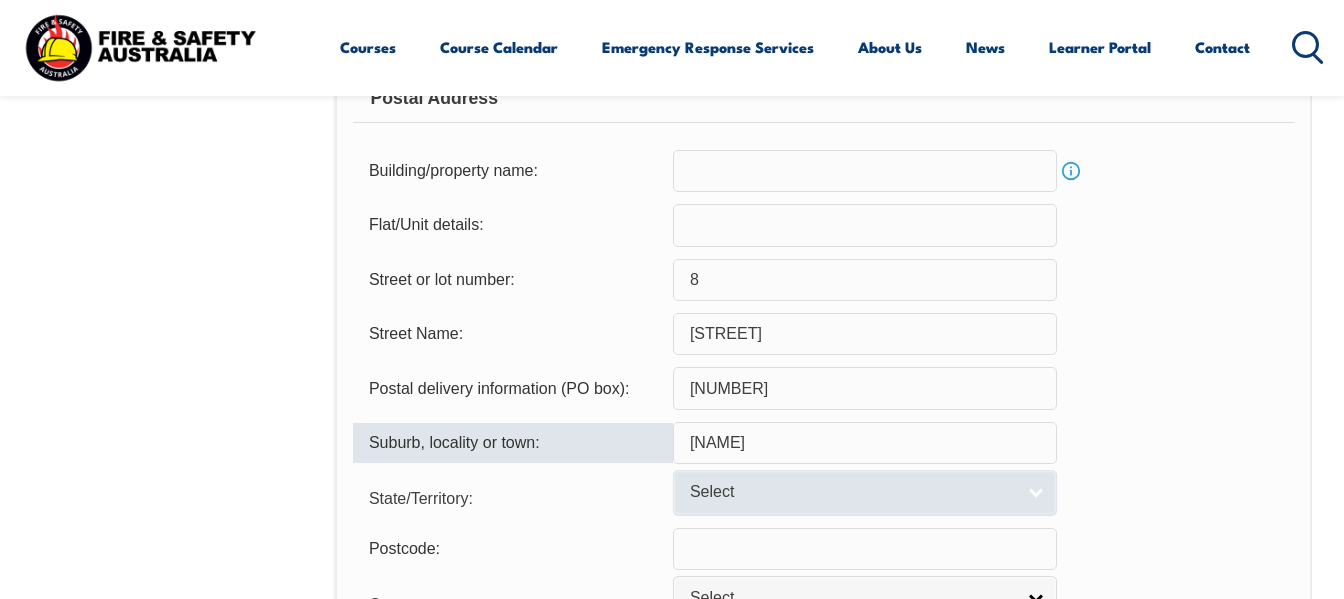 type on "Denial Bay" 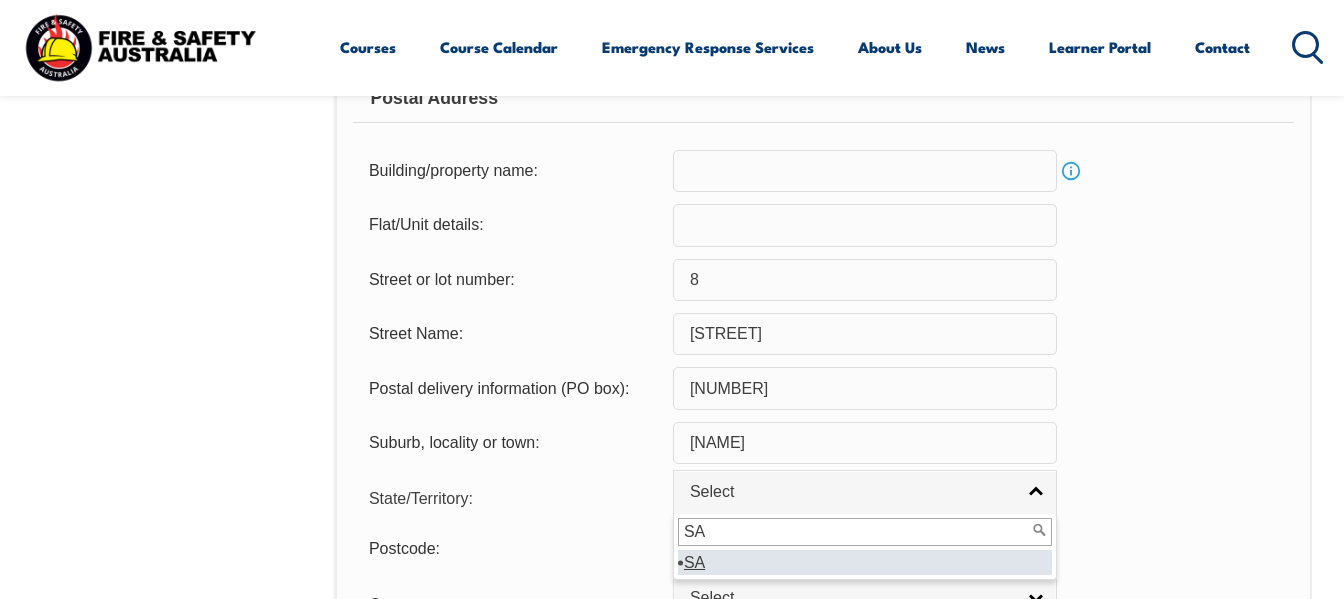 type on "SA" 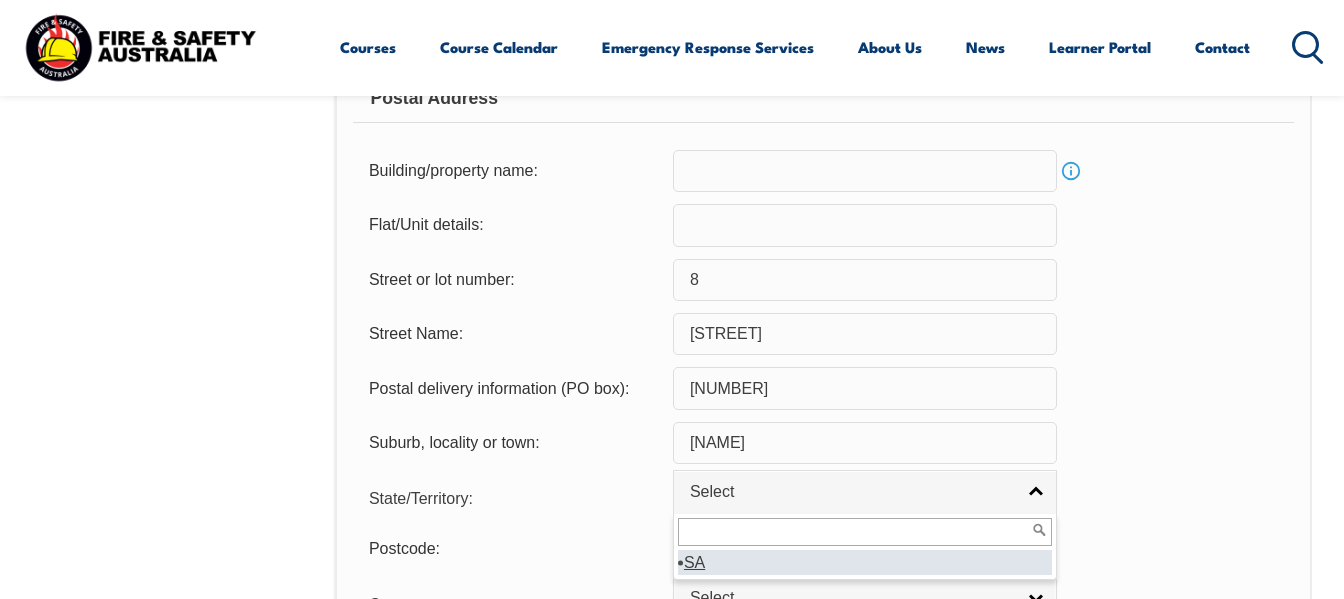 click on "Postal delivery information (PO box): 791" at bounding box center (823, 388) 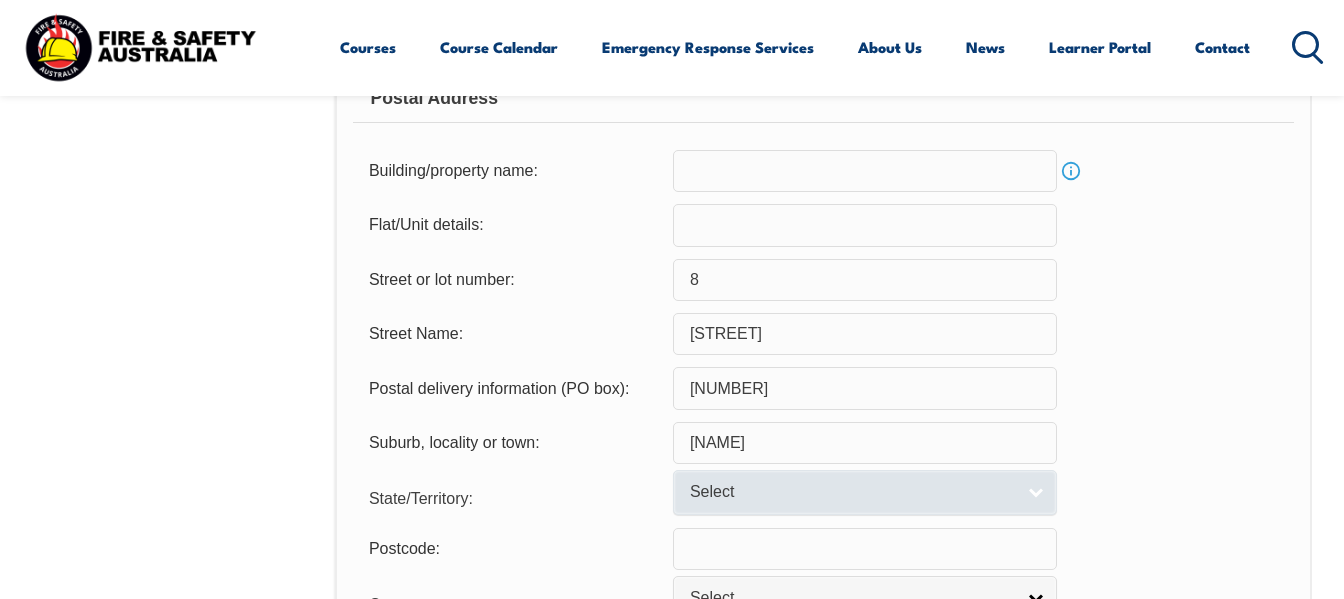 click on "Select" at bounding box center [852, 492] 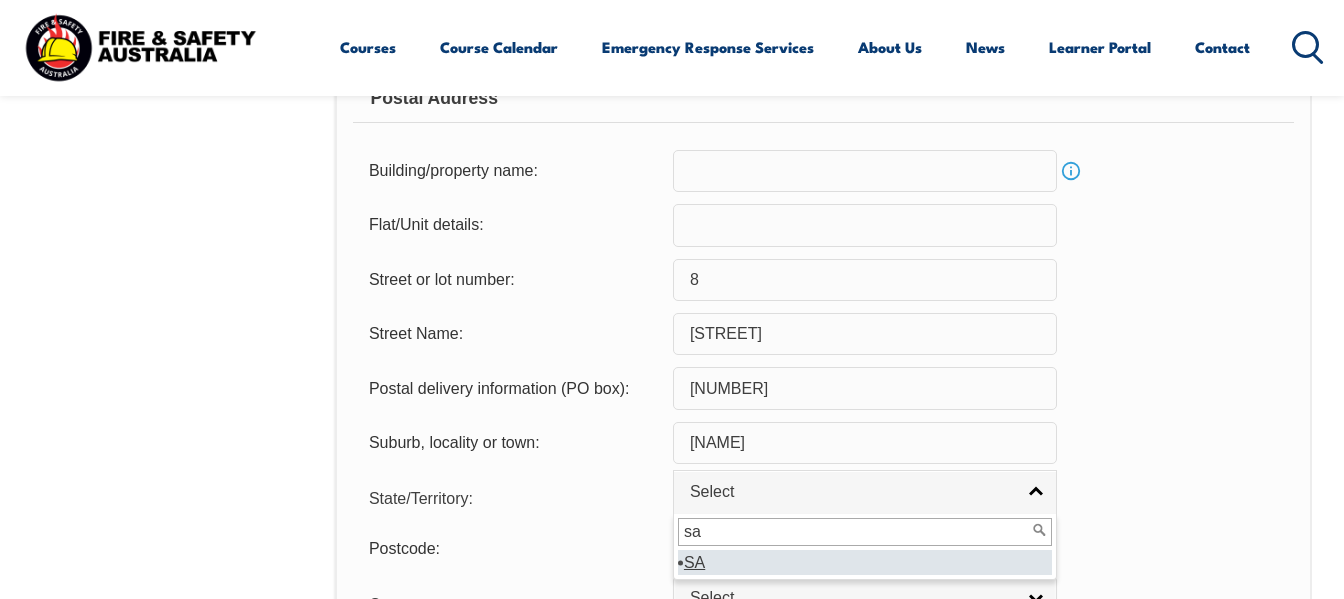 type on "sa" 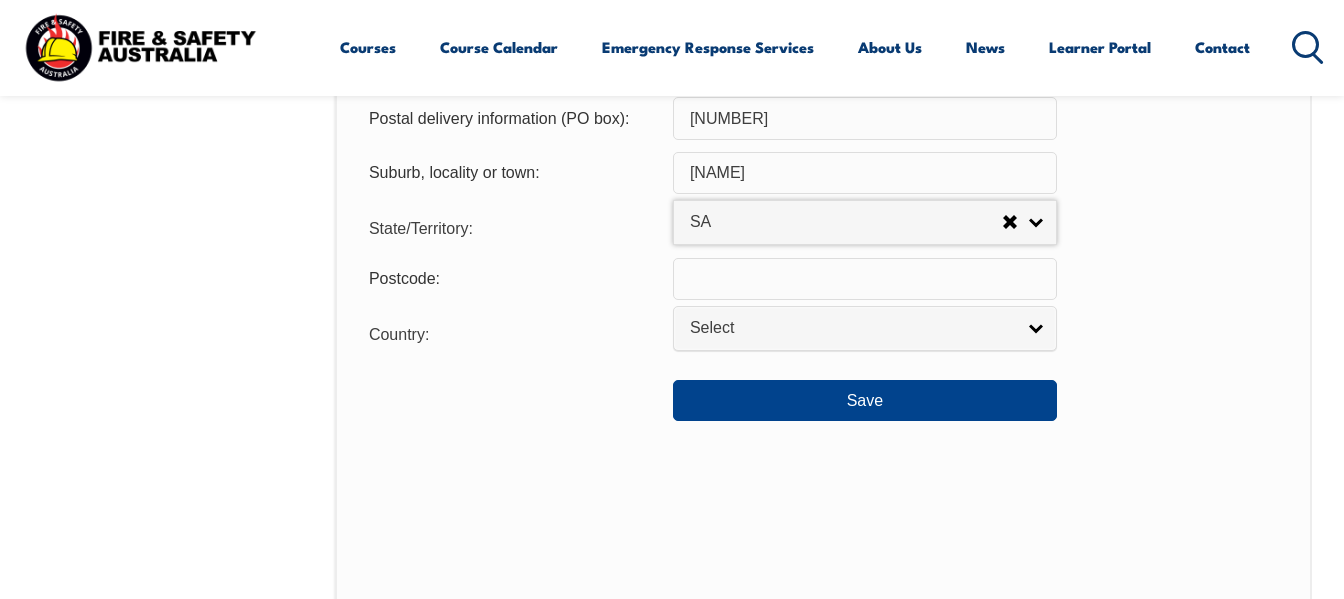 scroll, scrollTop: 1555, scrollLeft: 0, axis: vertical 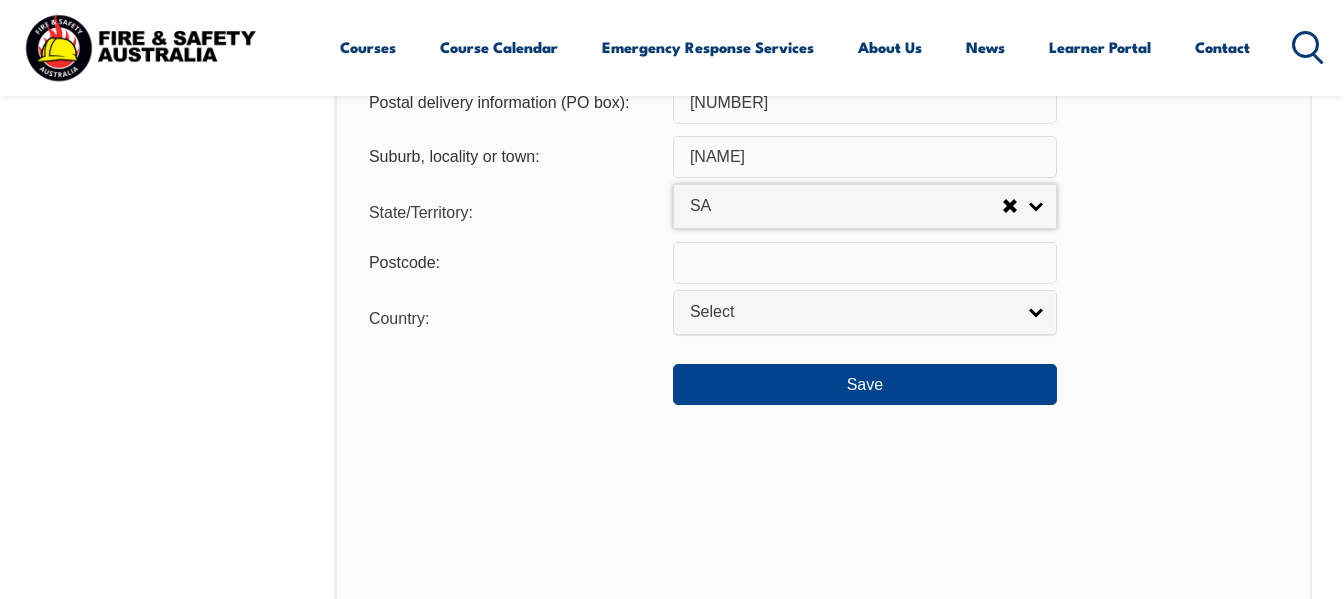click at bounding box center [865, 263] 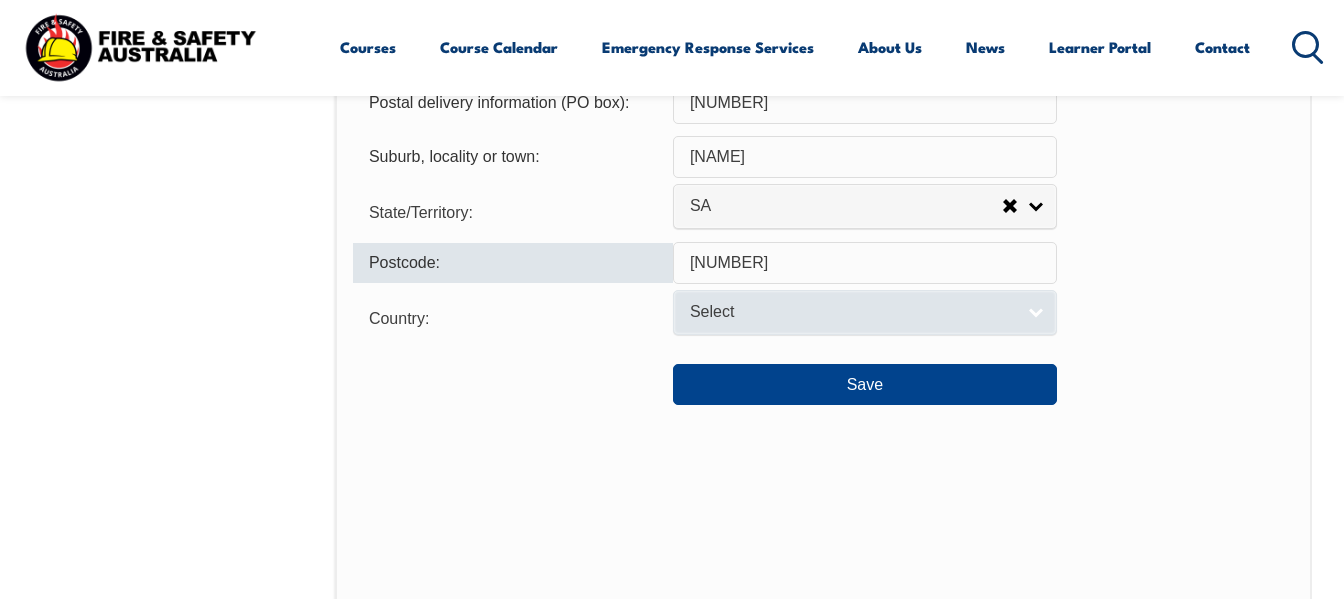 type on "5690" 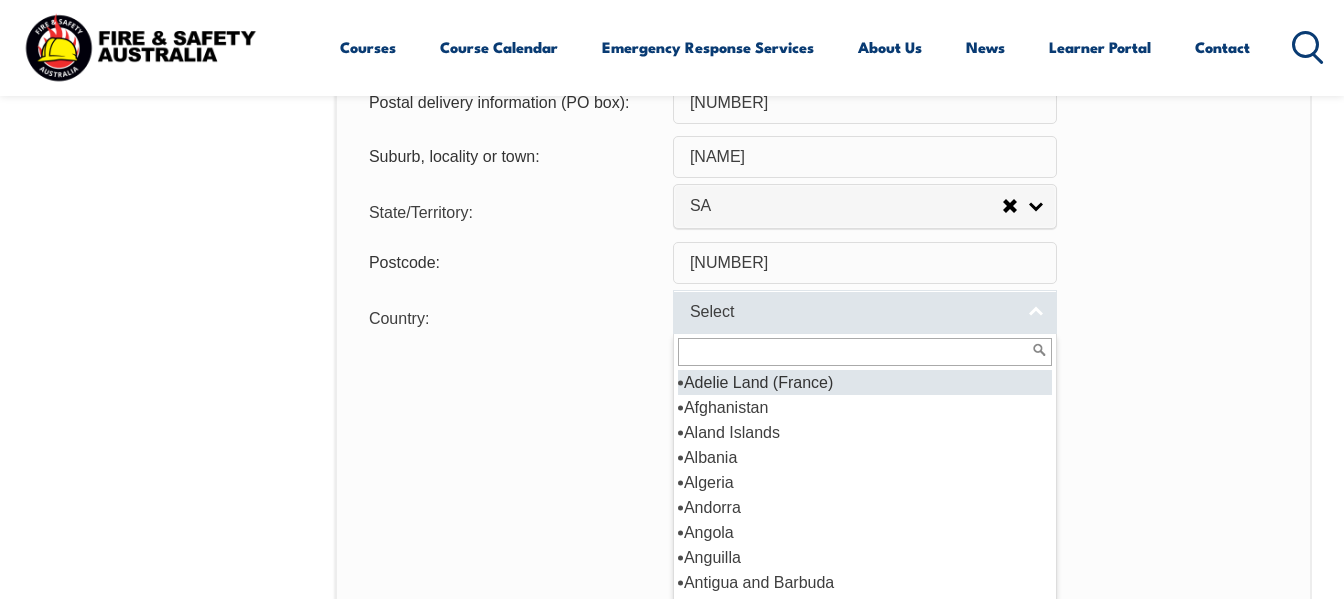 click on "Select" at bounding box center (852, 312) 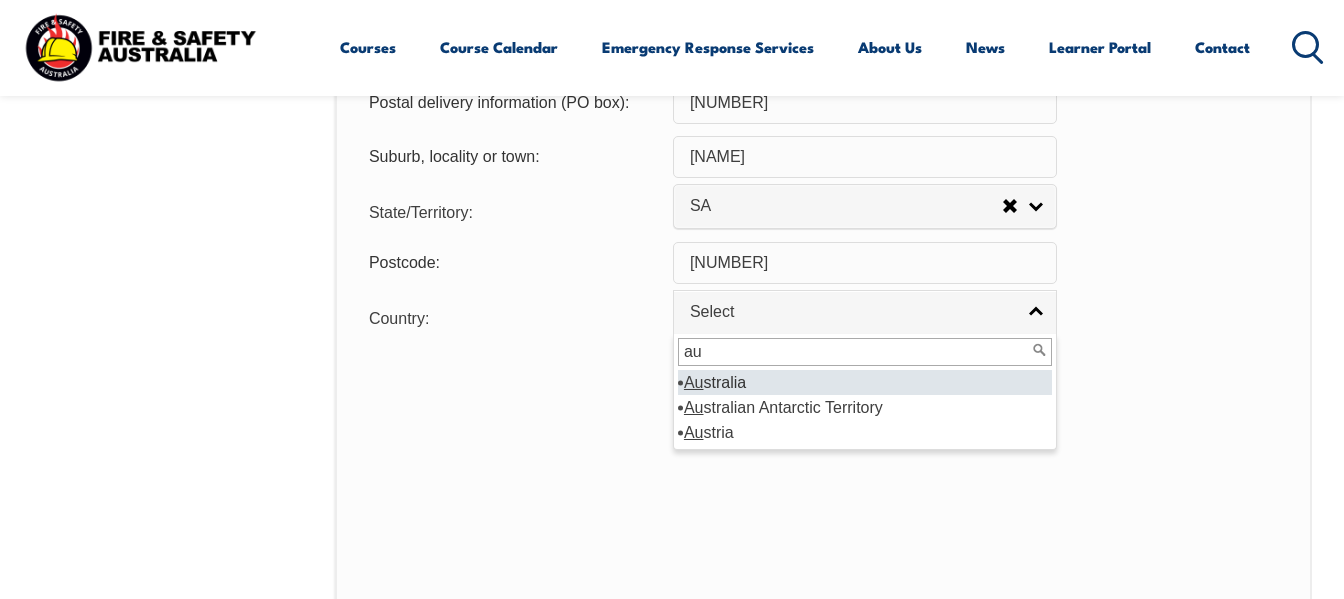 type on "au" 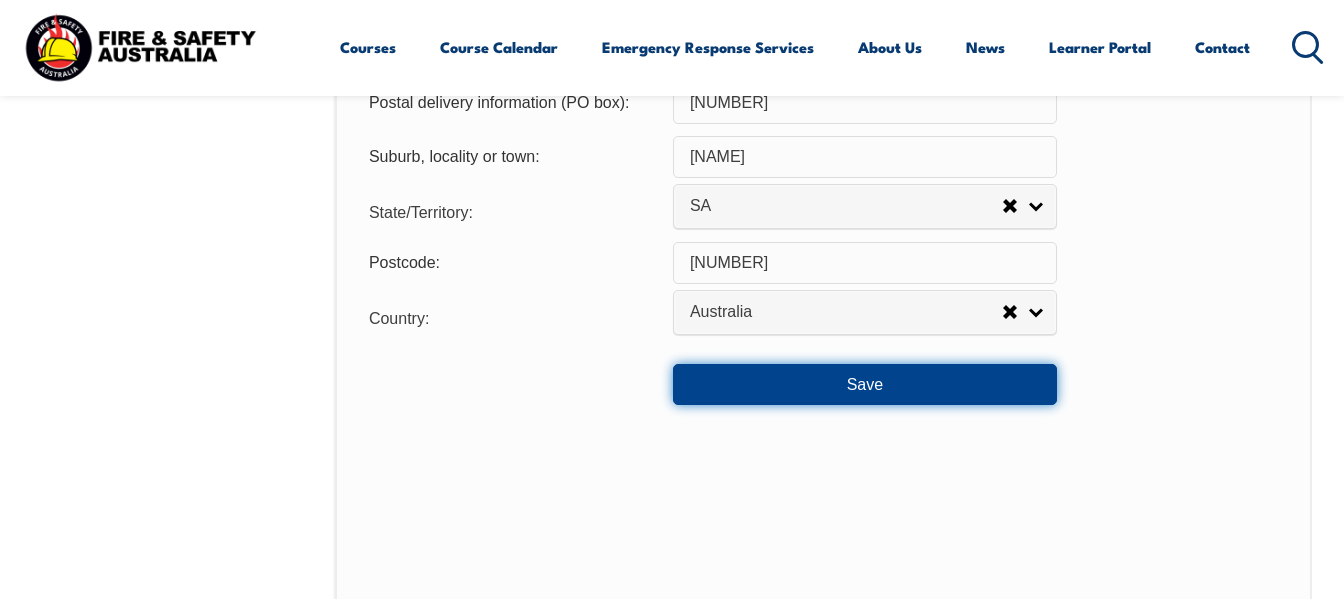 click on "Save" at bounding box center (865, 384) 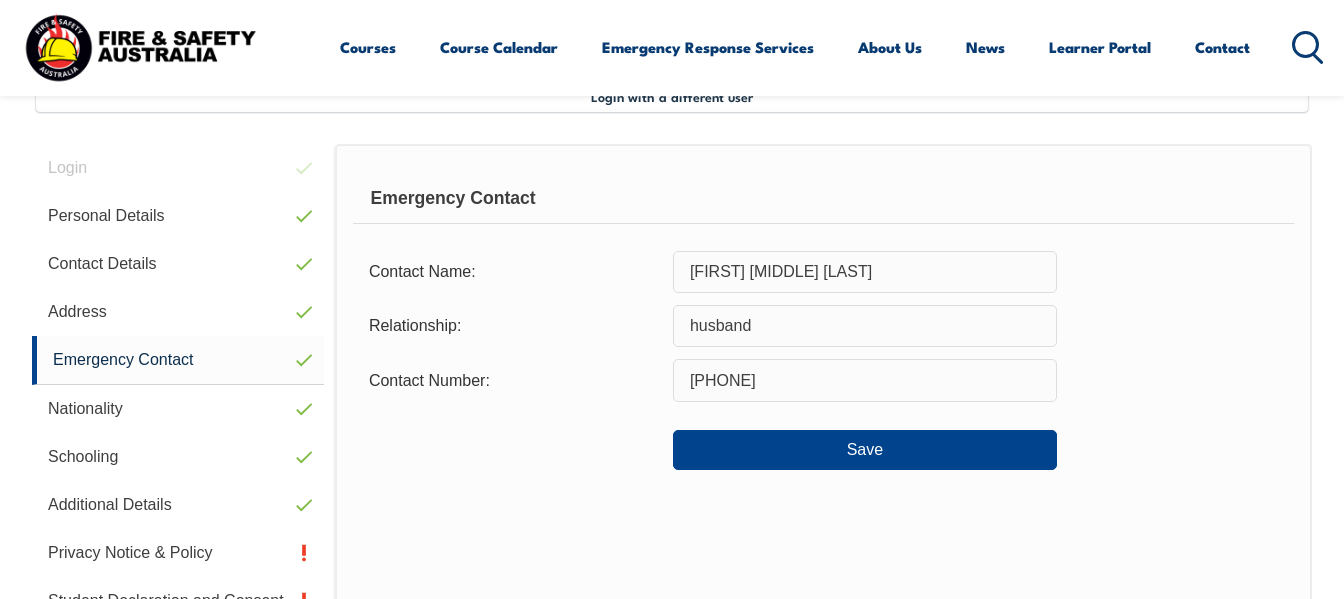 scroll, scrollTop: 485, scrollLeft: 0, axis: vertical 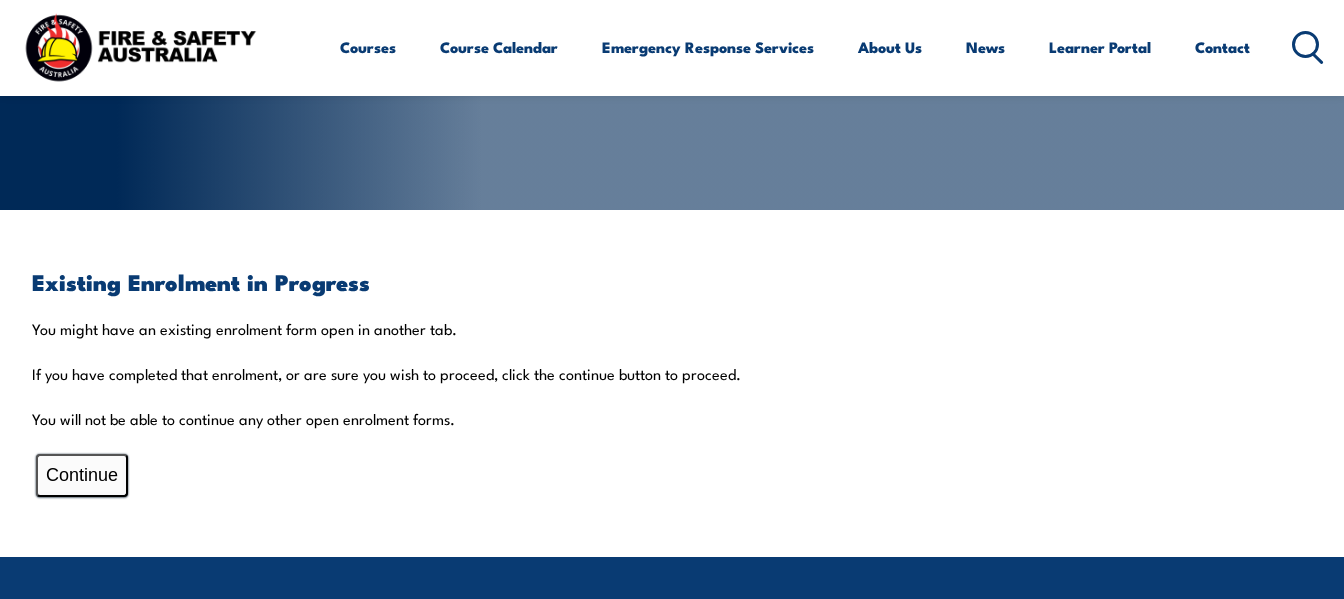 click on "Continue" at bounding box center (82, 475) 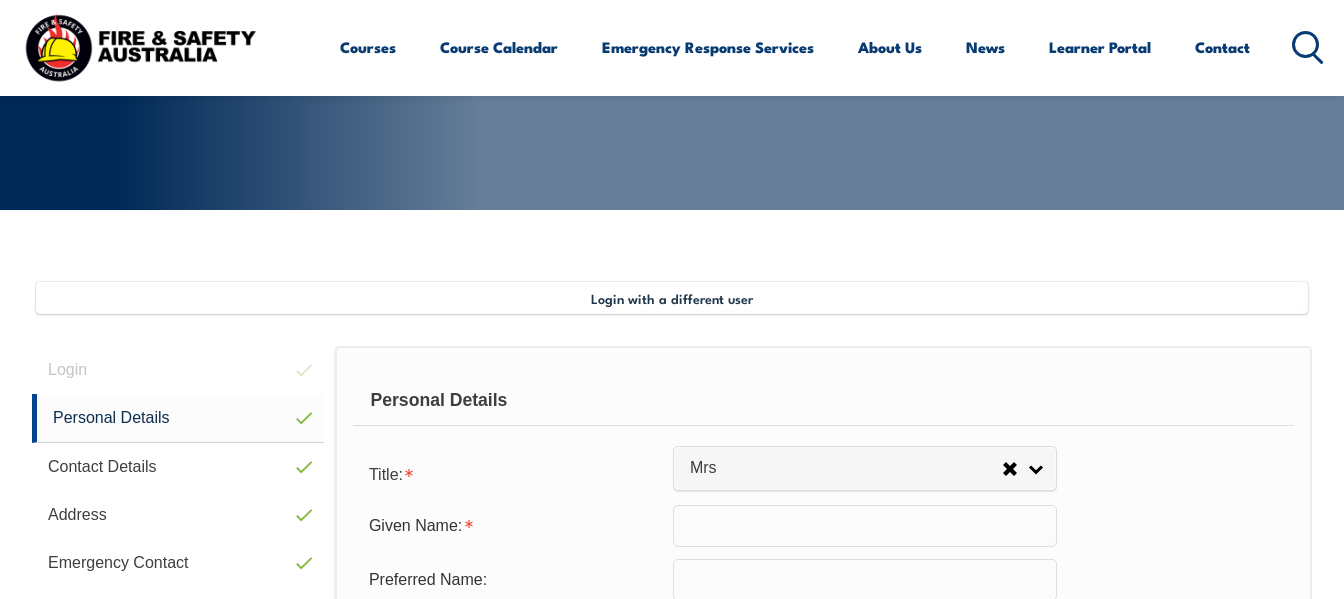 select on "Mrs" 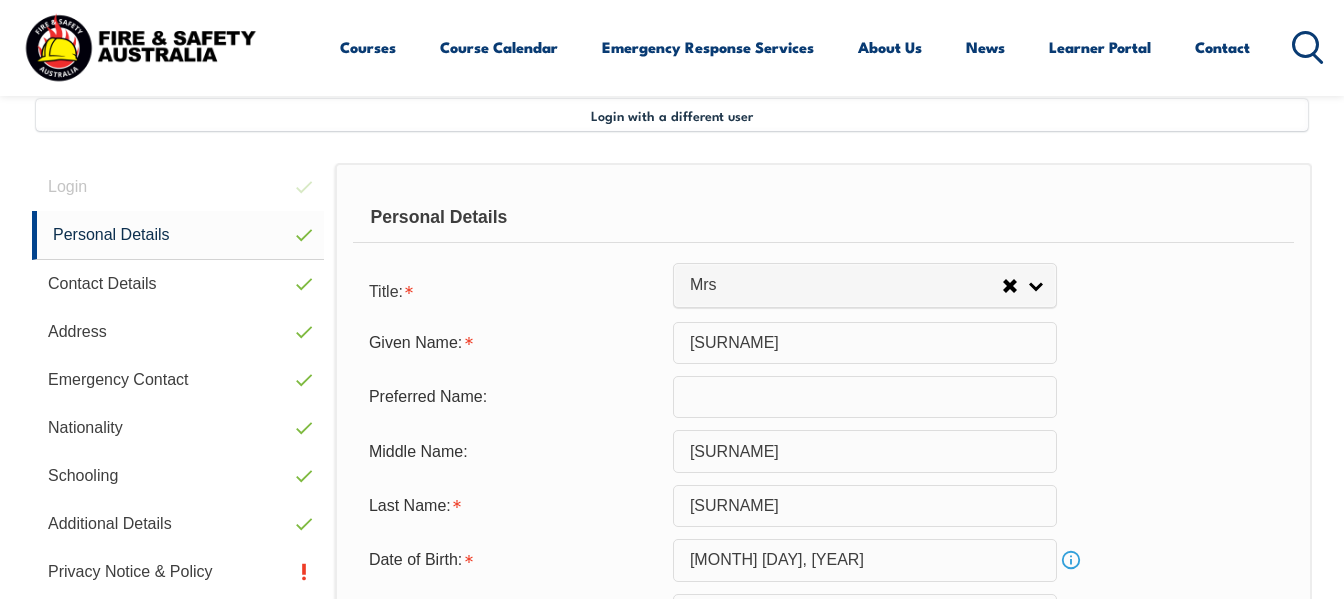 scroll, scrollTop: 485, scrollLeft: 0, axis: vertical 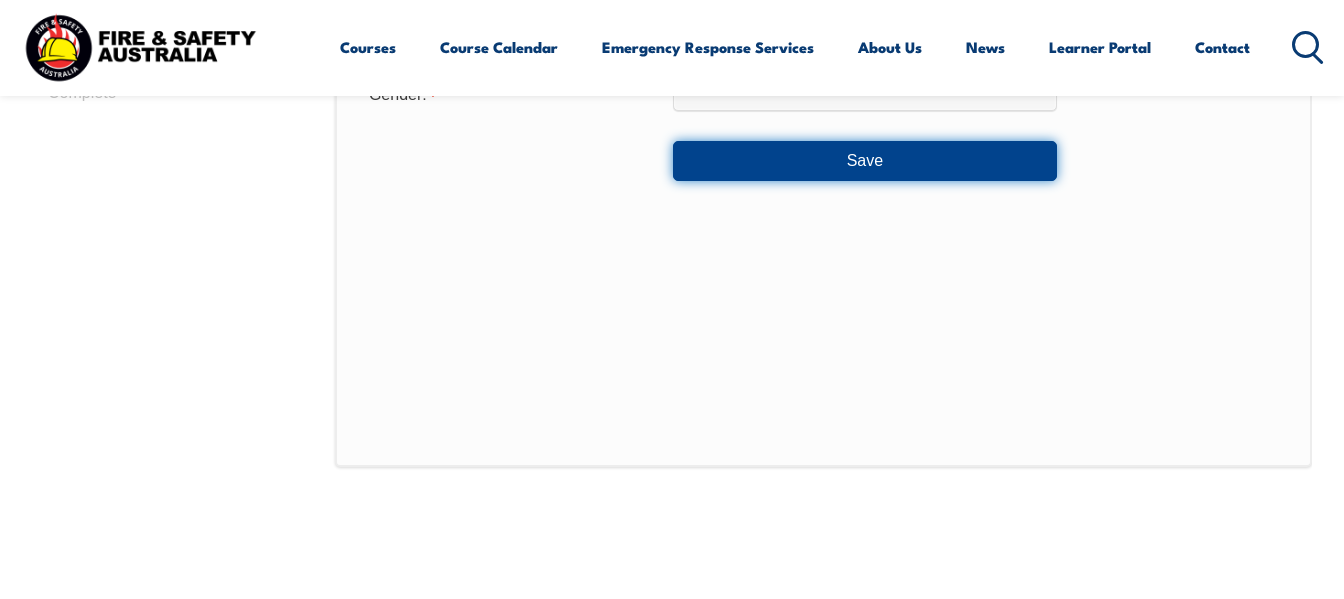 click on "Save" at bounding box center [865, 161] 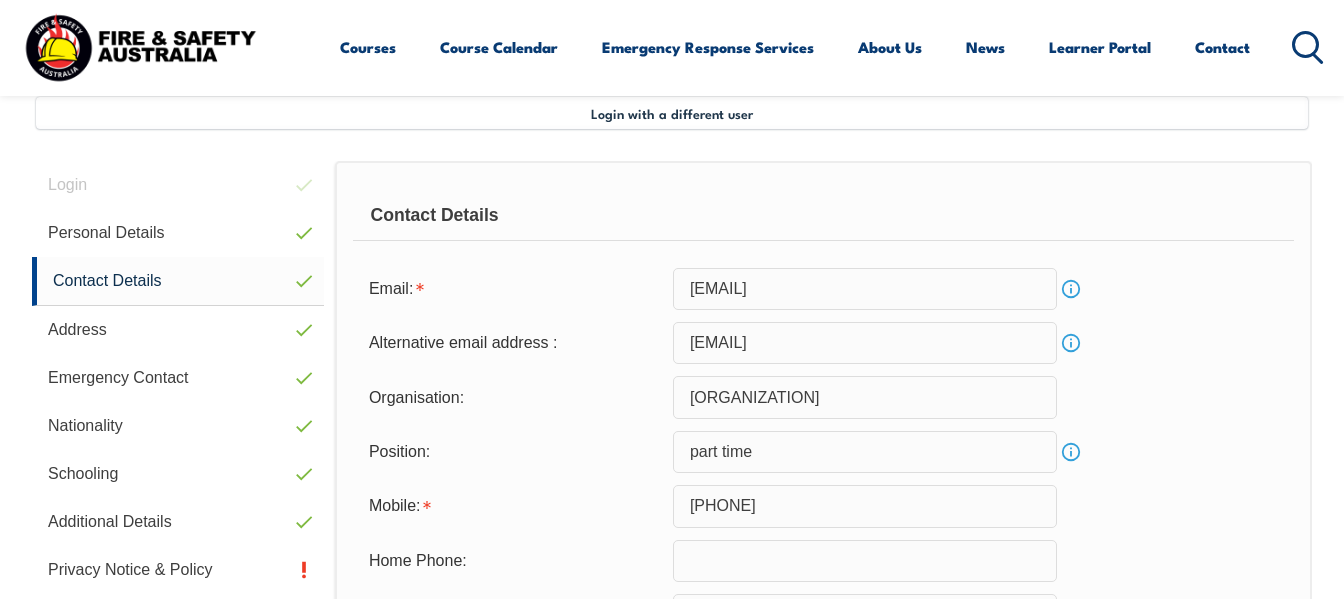 scroll, scrollTop: 485, scrollLeft: 0, axis: vertical 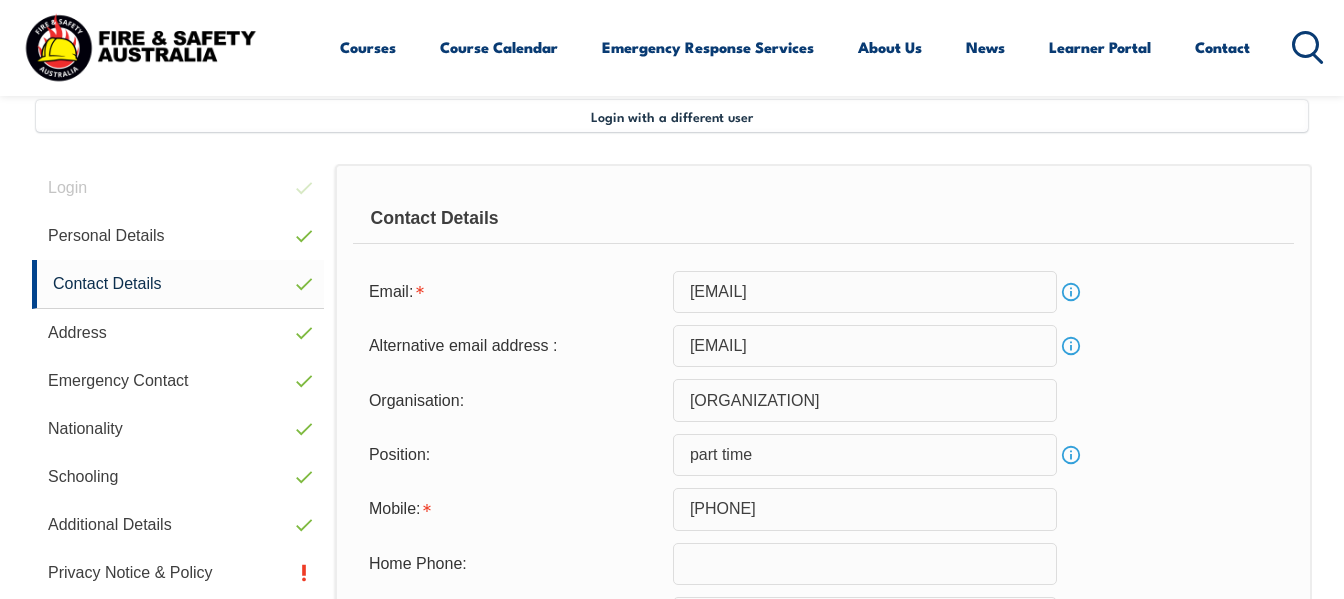 click on "Organisation: Minya Bunhii Incorporate" at bounding box center [823, 400] 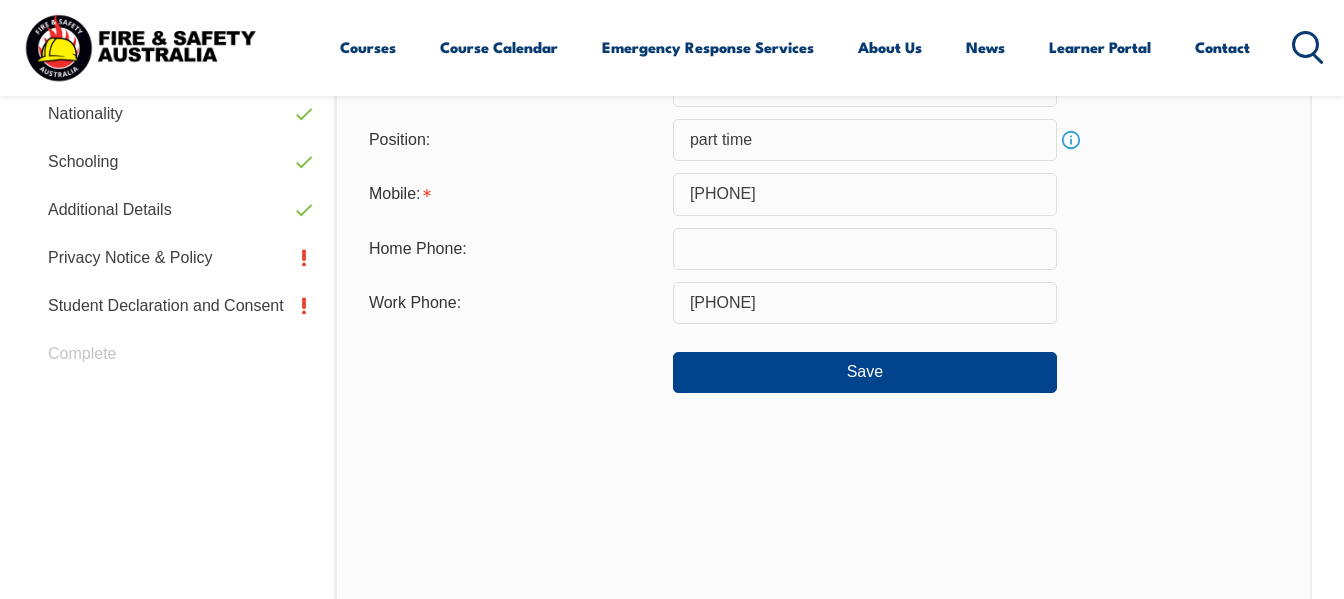 scroll, scrollTop: 796, scrollLeft: 0, axis: vertical 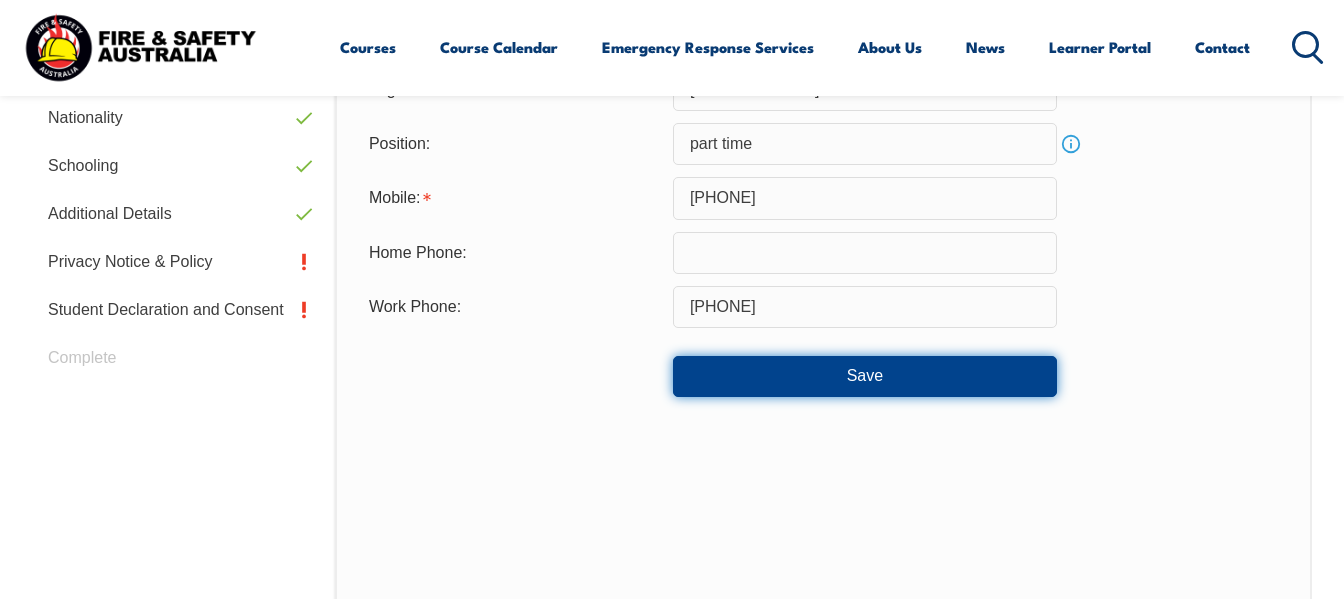 click on "Save" at bounding box center [865, 376] 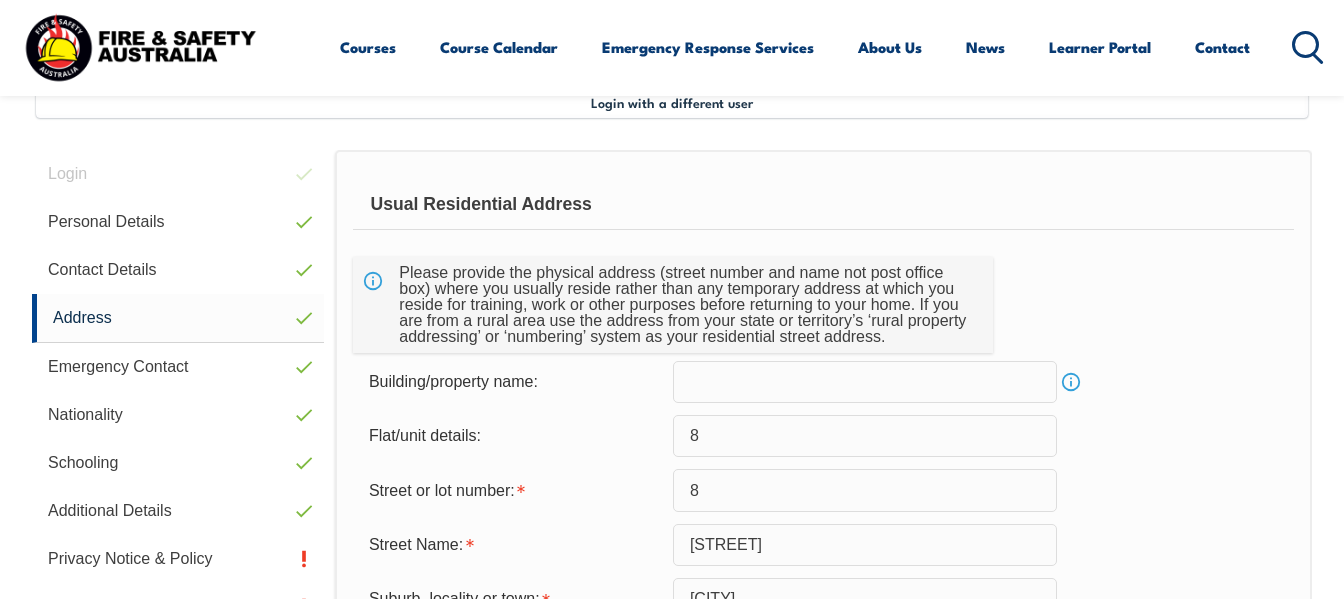 scroll, scrollTop: 485, scrollLeft: 0, axis: vertical 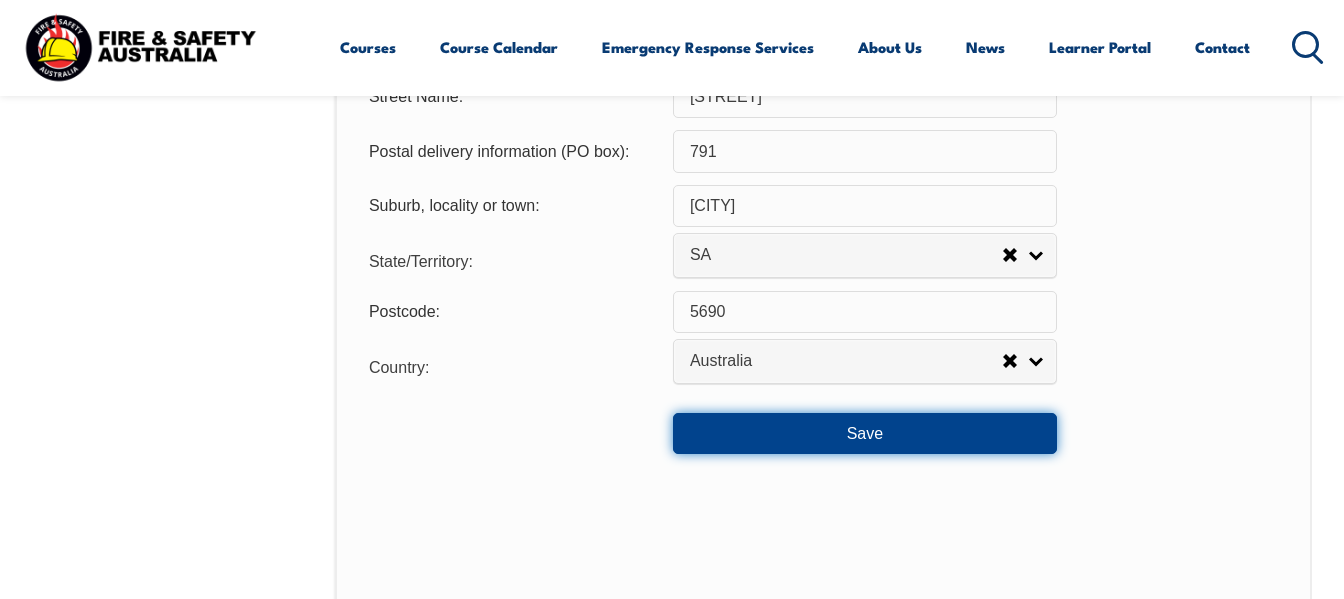 click on "Save" at bounding box center (865, 433) 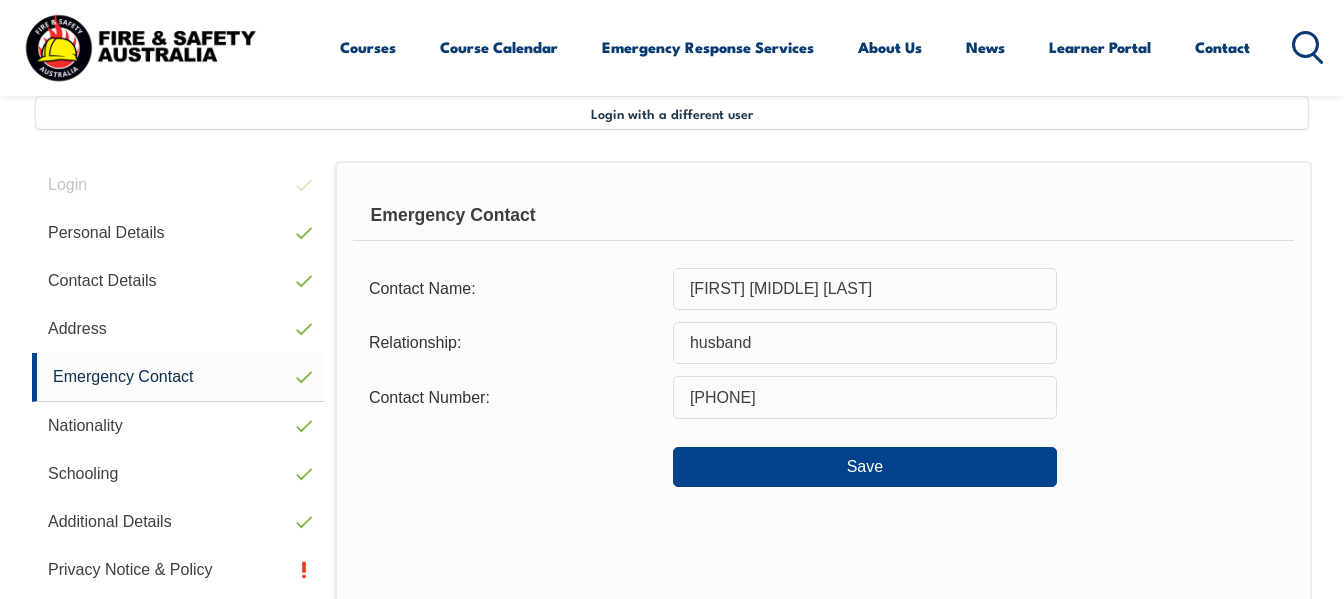 scroll, scrollTop: 485, scrollLeft: 0, axis: vertical 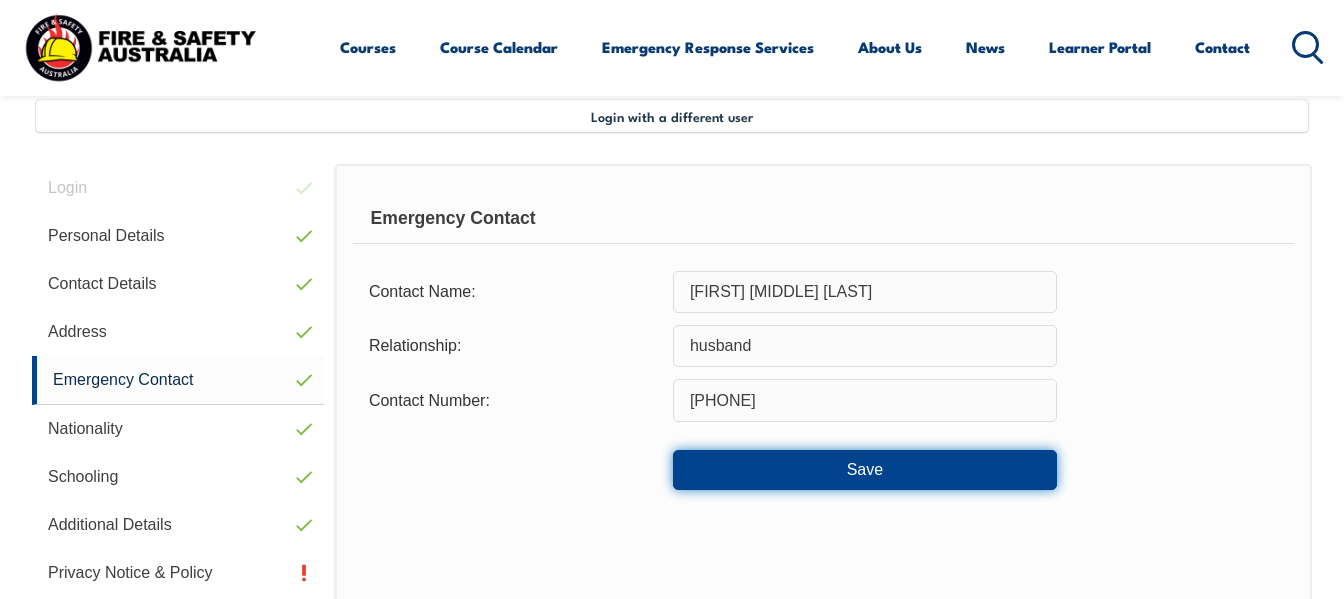 click on "Save" at bounding box center (865, 470) 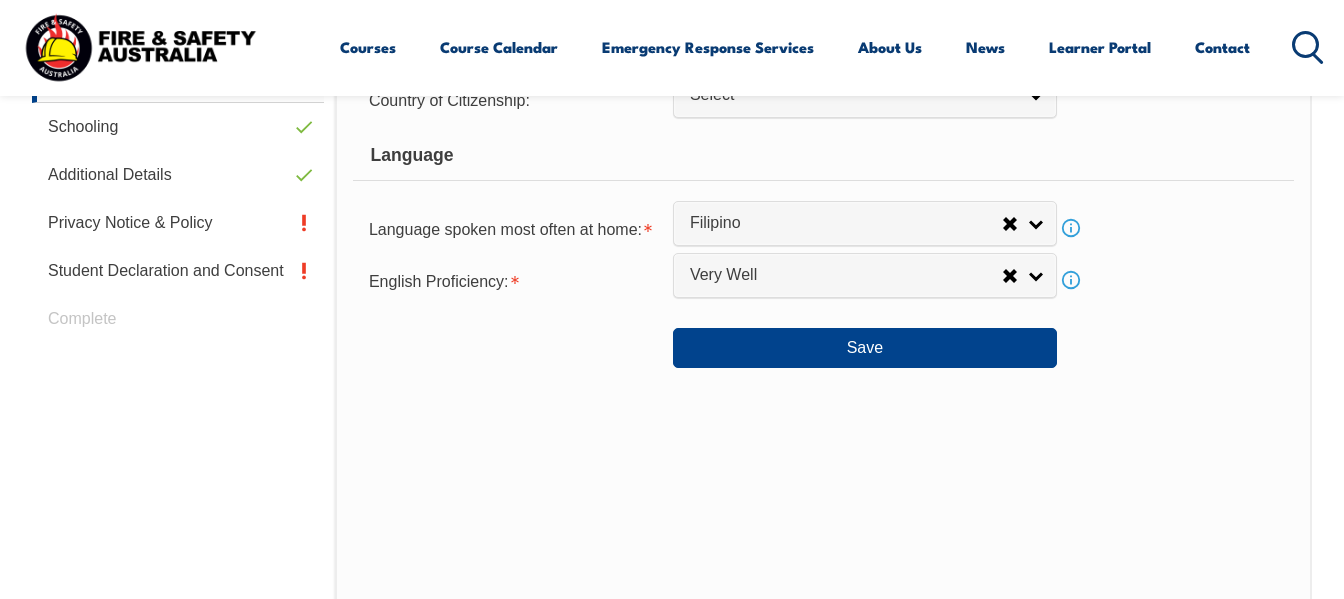 scroll, scrollTop: 831, scrollLeft: 0, axis: vertical 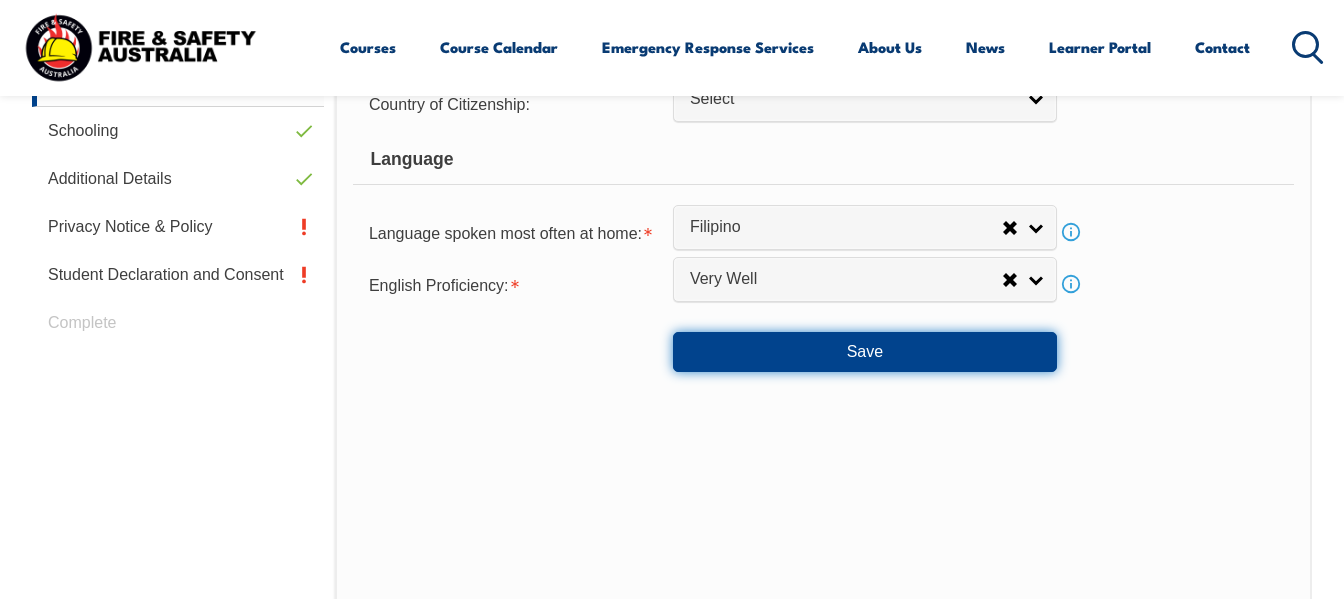 click on "Save" at bounding box center (865, 352) 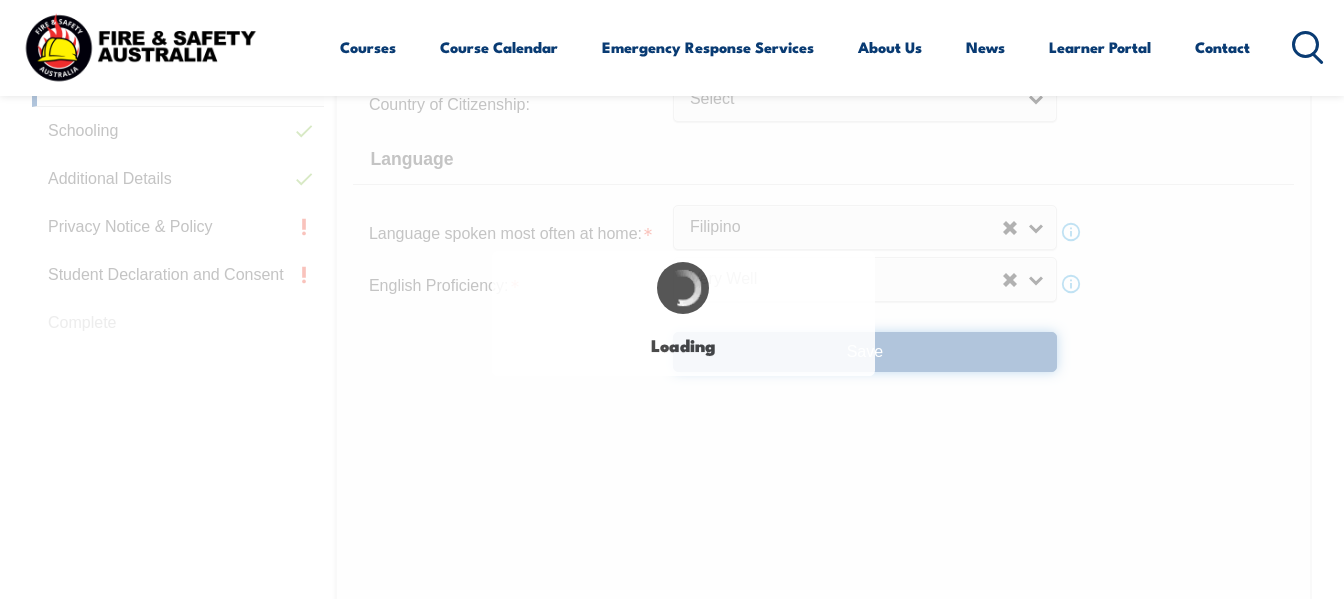 select on "true" 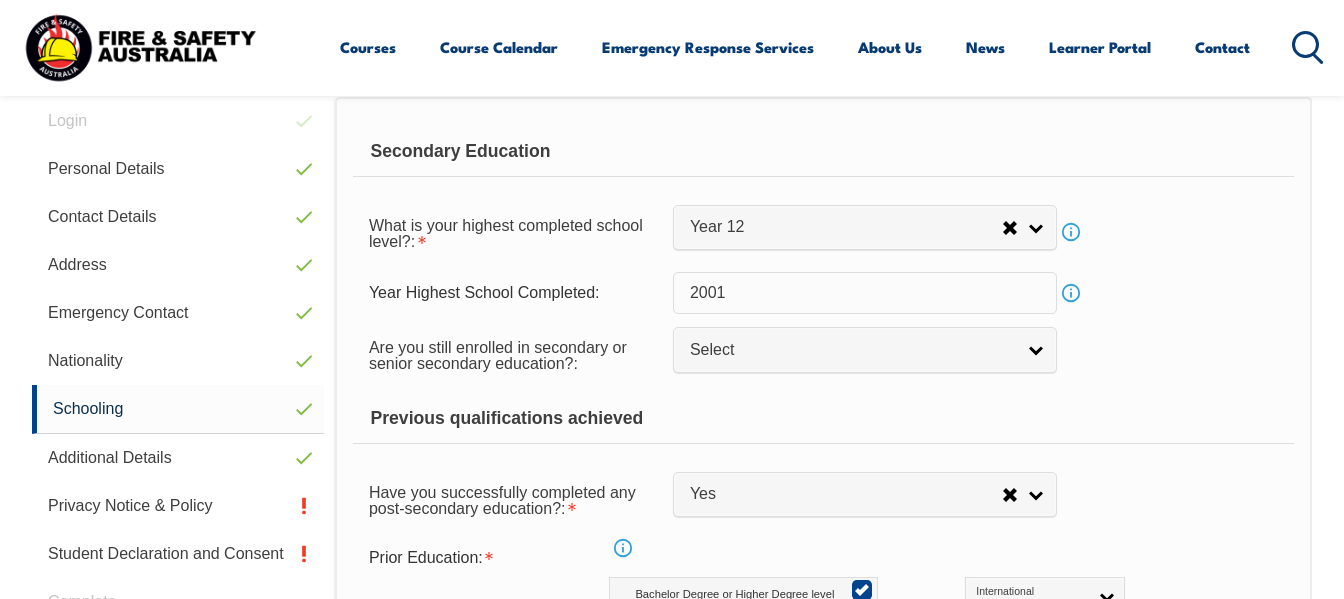 scroll, scrollTop: 485, scrollLeft: 0, axis: vertical 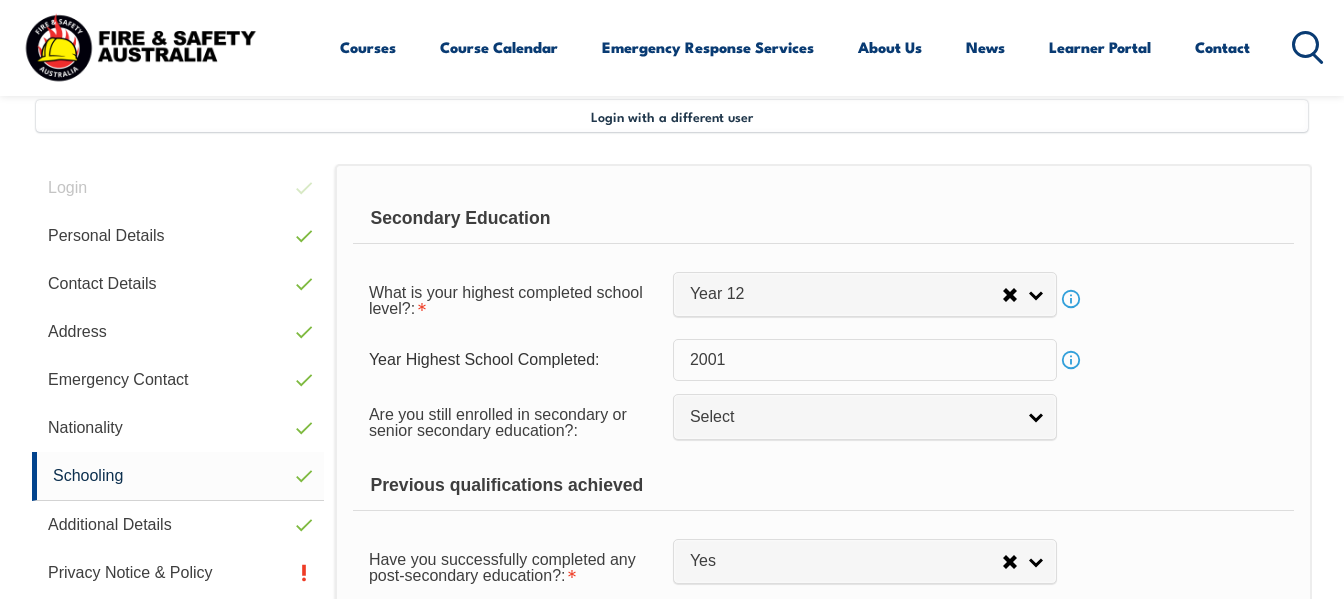 click on "Courses
Course Calendar
Emergency Response Services
Services Overview
Emergency Response Solutions
Paramedic & Medical Solutions
Industrial Security Solutions
Emergency Response Vehicles
Safety Advisers
About Us
About FSA
Our promise
Careers
News
Learner Portal
Contact
Home
Course Finder
All Courses
Aviation Safety Training Courses
Confined Space Courses
Electricity Supply Industry (ESI) Courses
Emergency Response Training & Rescue Courses
Fire Safety Training Courses
First Aid Training Courses
Global Wind Organisation (GWO) Courses
HAZMAT Courses
Health & Safety Representative Courses HSR Training
Height Safety & Rescue Courses
Safety Courses" at bounding box center (672, -186) 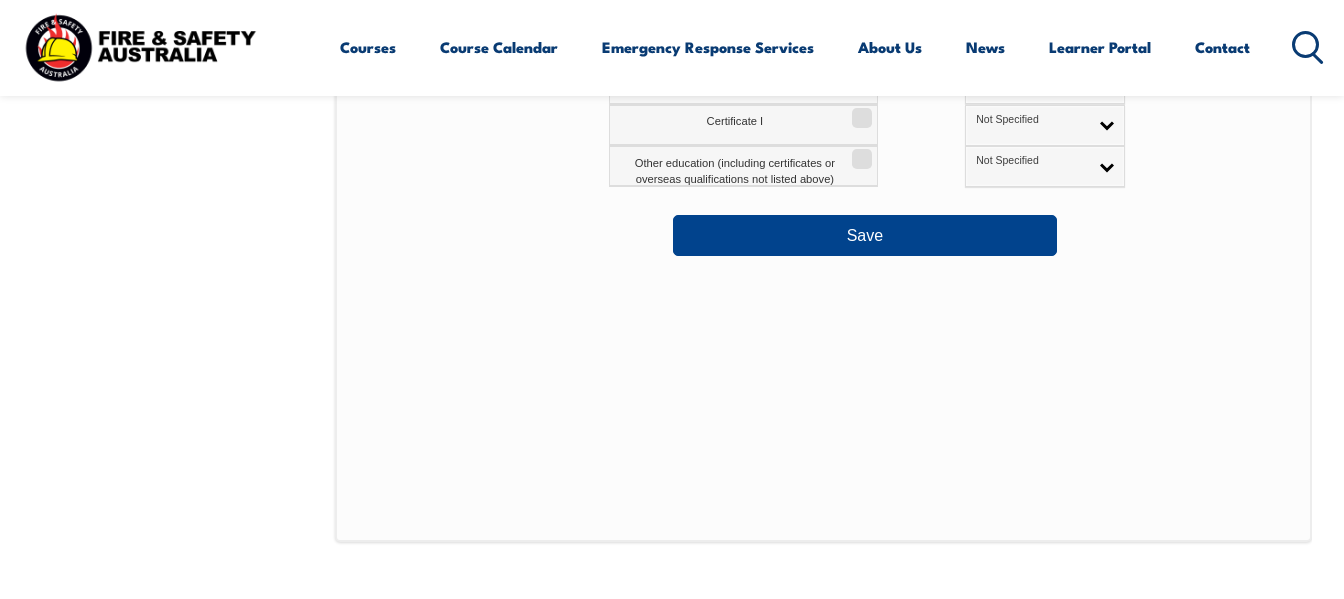 scroll, scrollTop: 960, scrollLeft: 0, axis: vertical 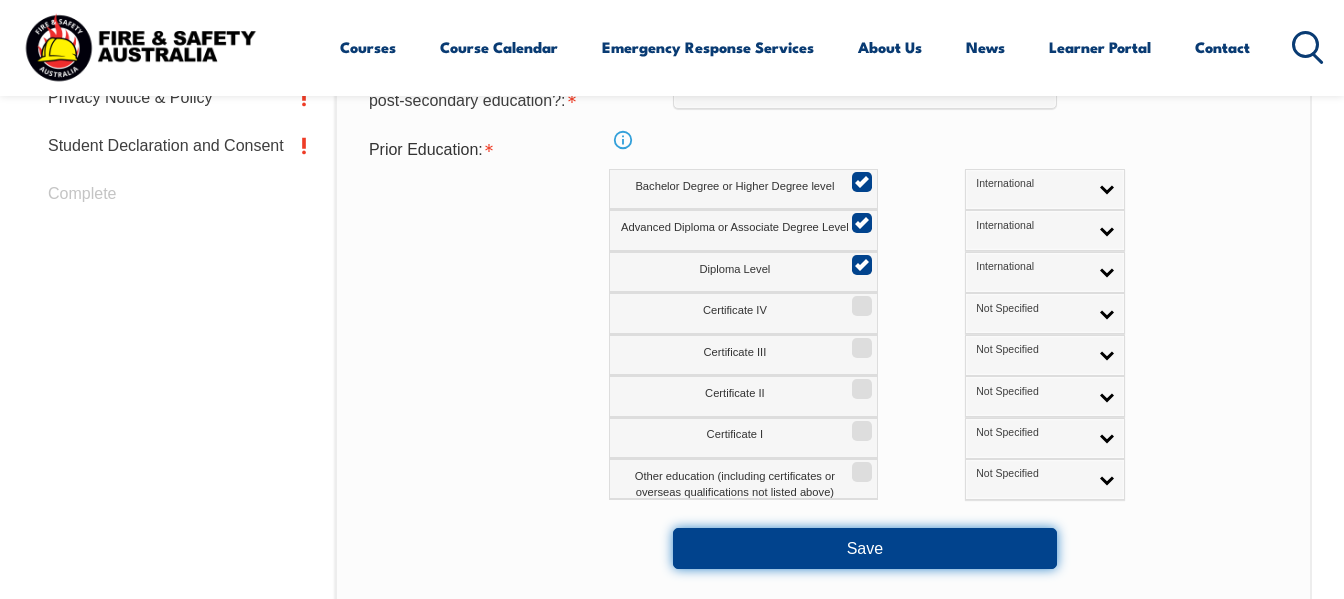 click on "Save" at bounding box center (865, 548) 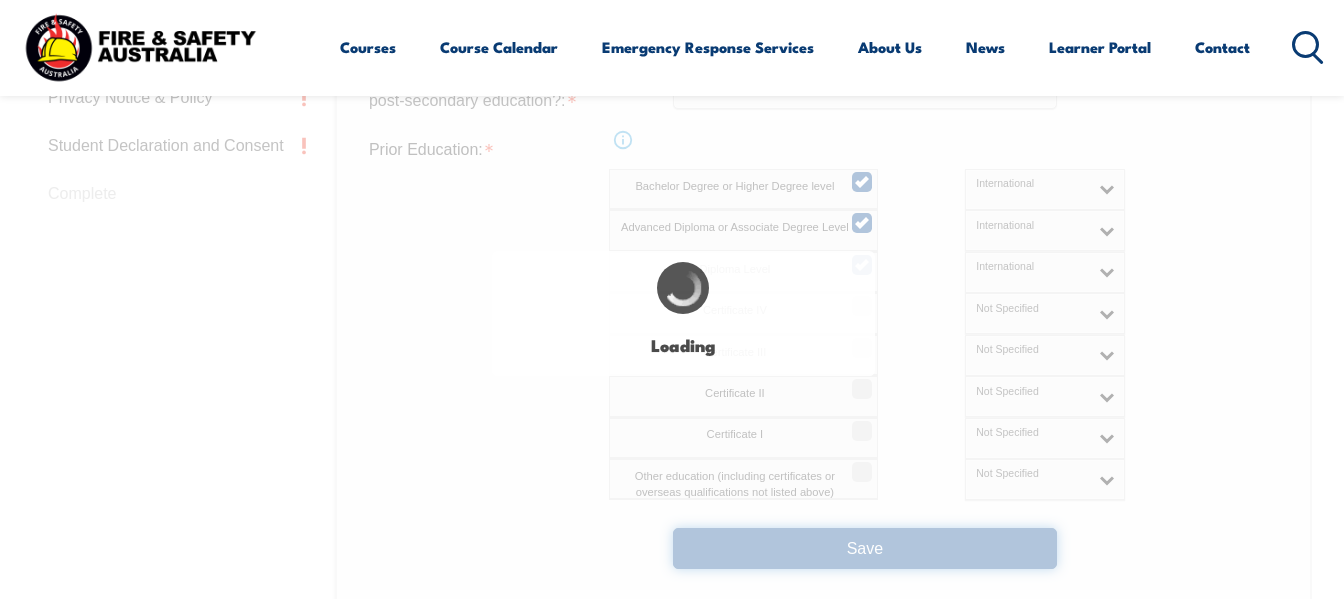 select on "false" 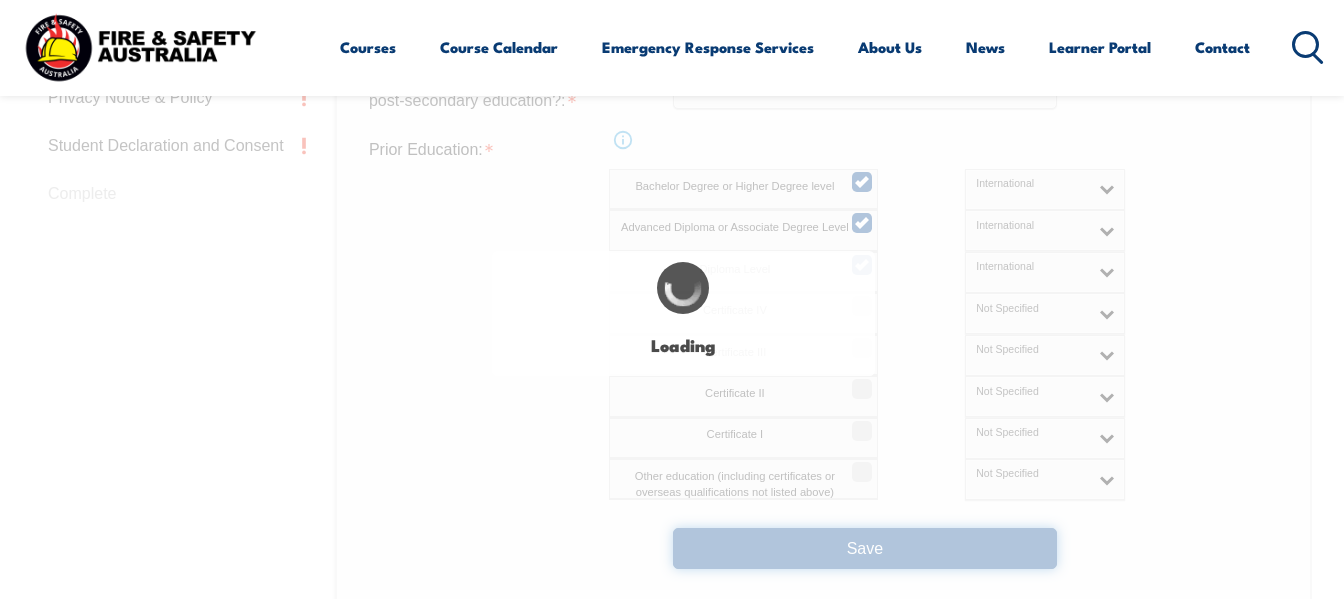 select 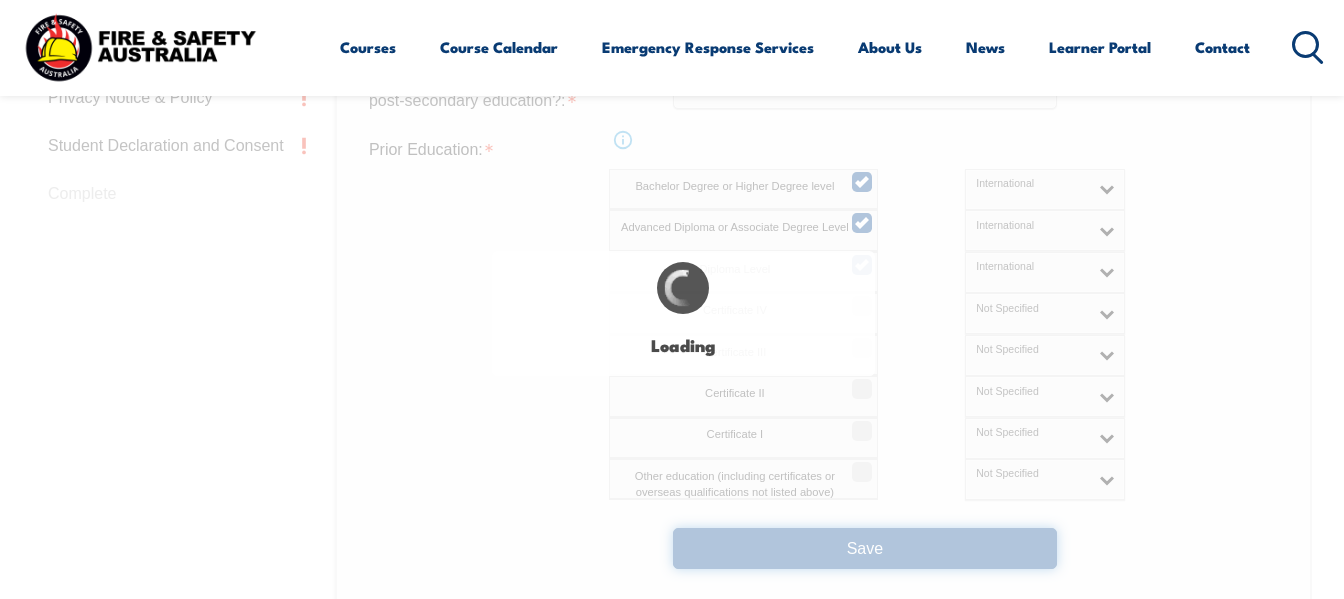 select on "true" 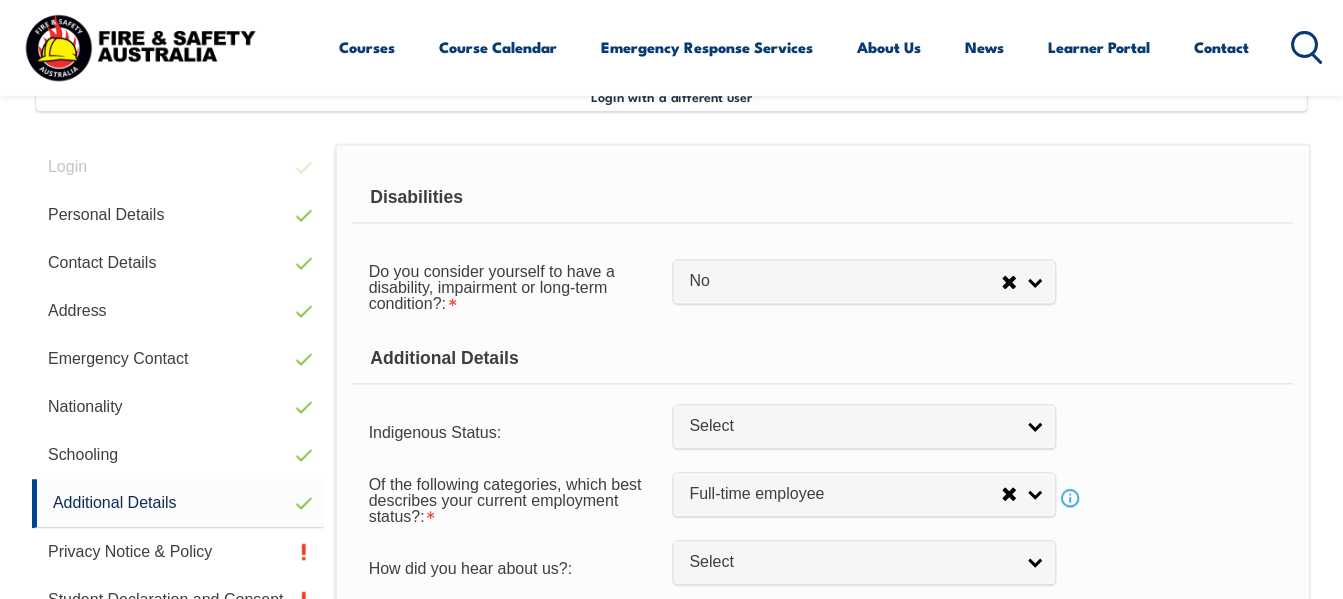 scroll, scrollTop: 485, scrollLeft: 0, axis: vertical 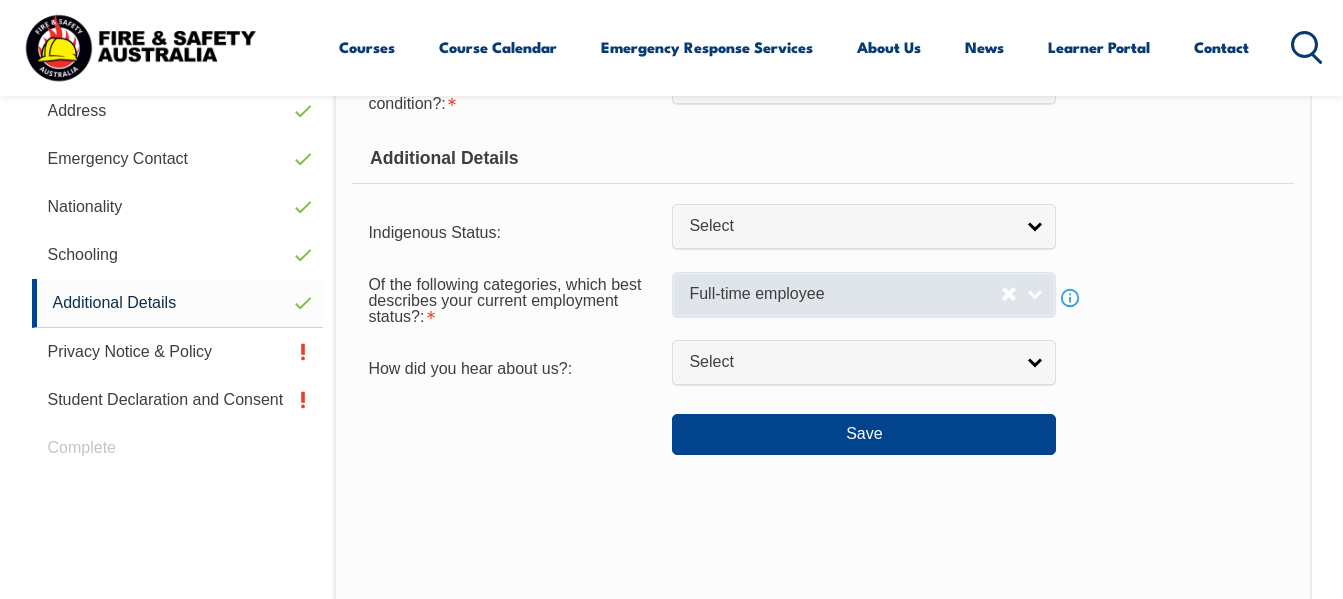 click on "Full-time employee" at bounding box center (864, 294) 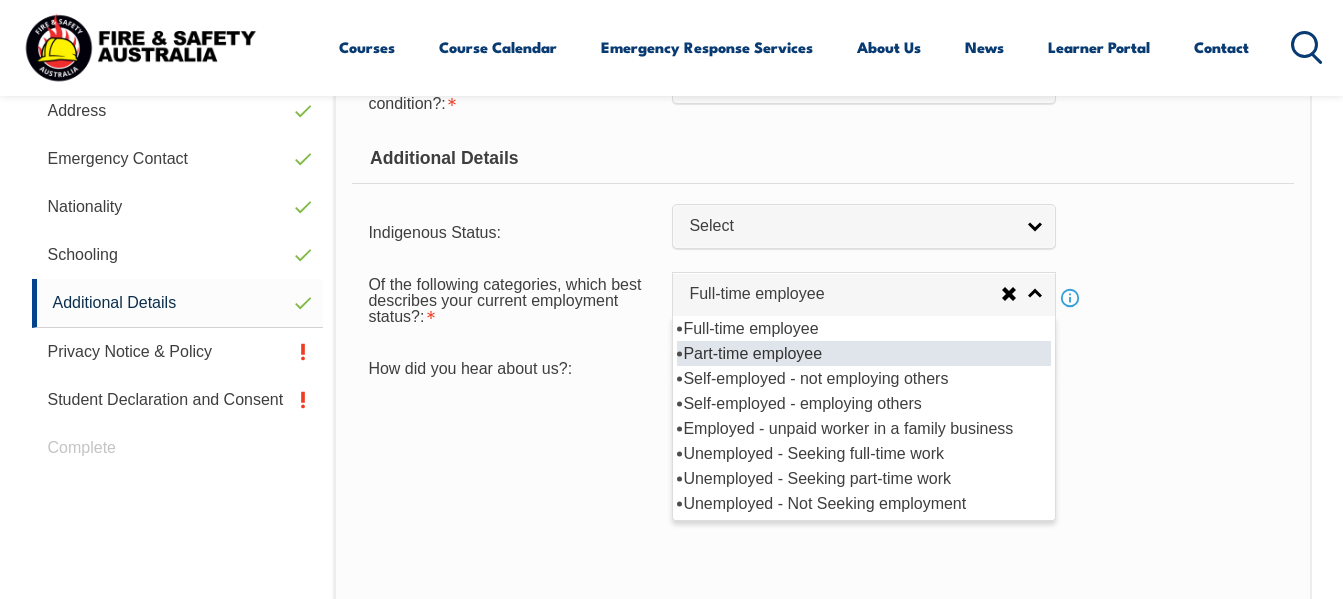 click on "Part-time employee" at bounding box center (864, 353) 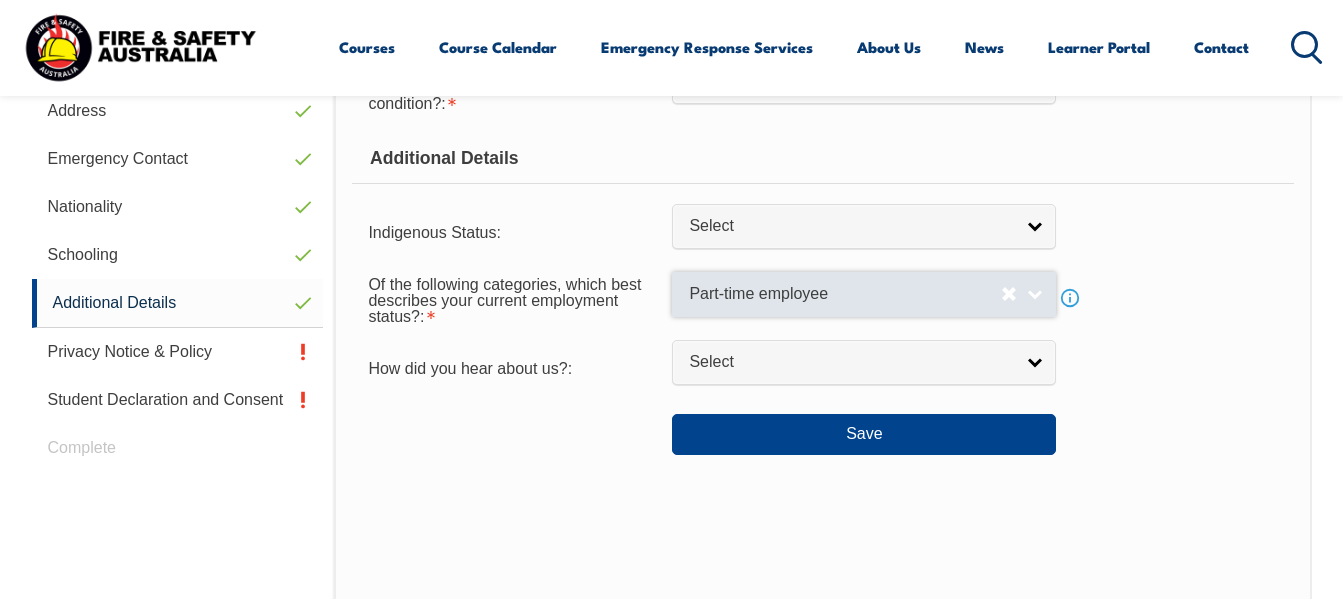 click on "Part-time employee" at bounding box center [864, 294] 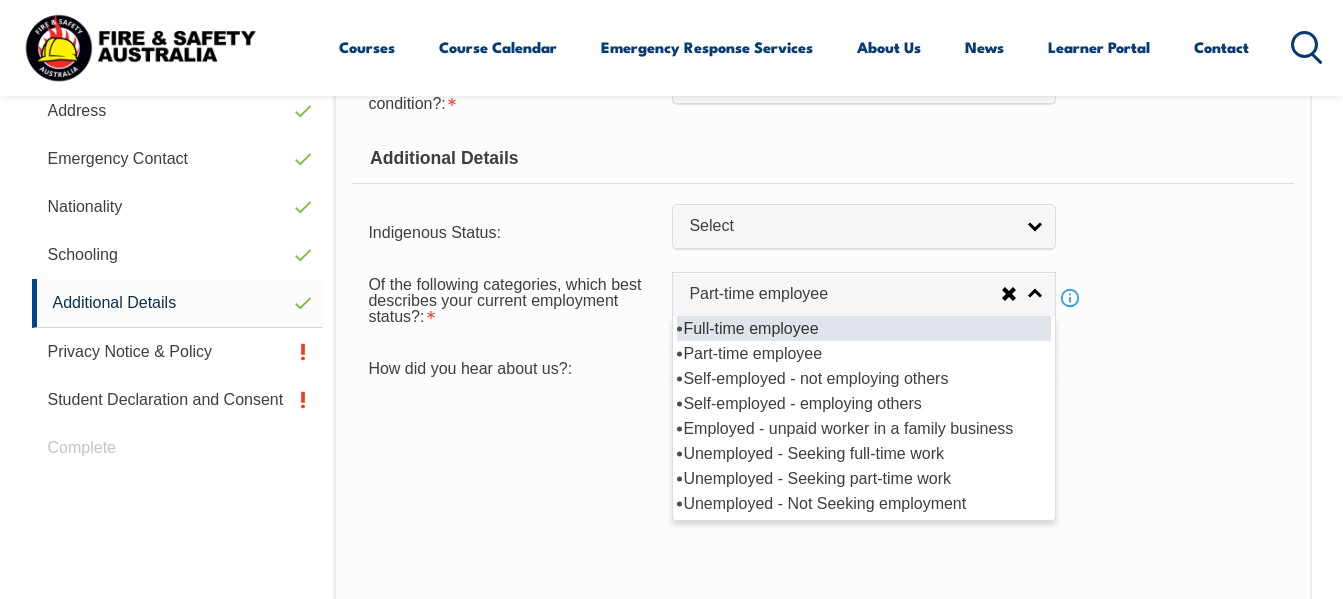 click on "Full-time employee" at bounding box center (864, 328) 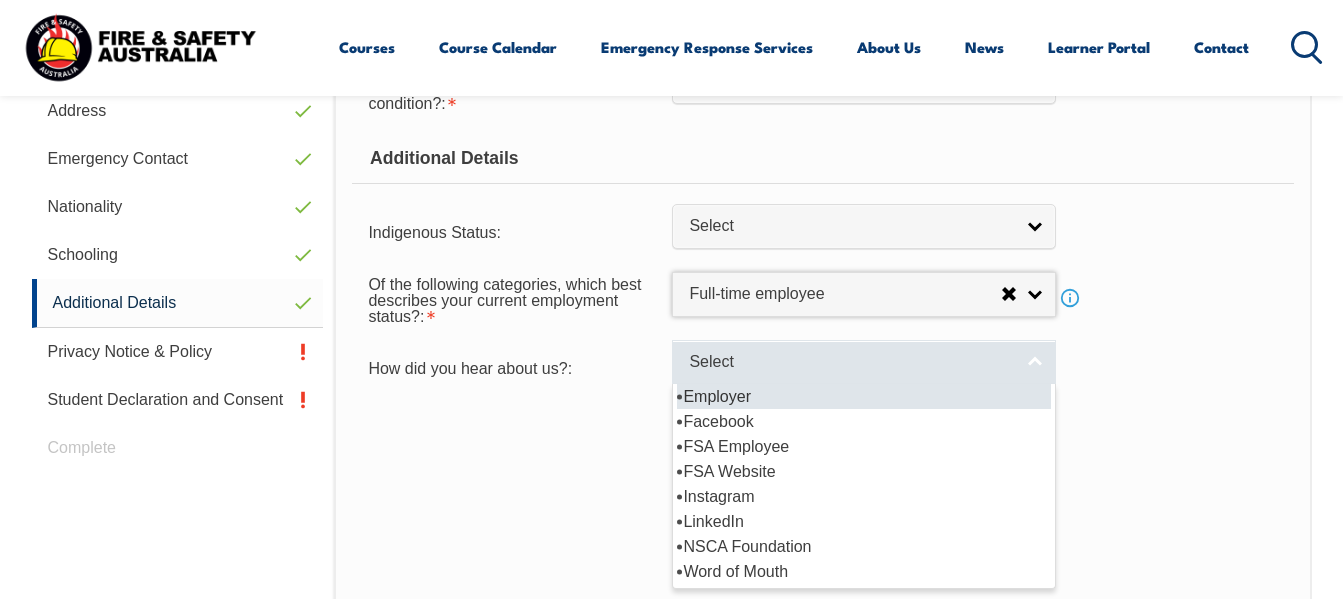 click on "Select" at bounding box center [851, 362] 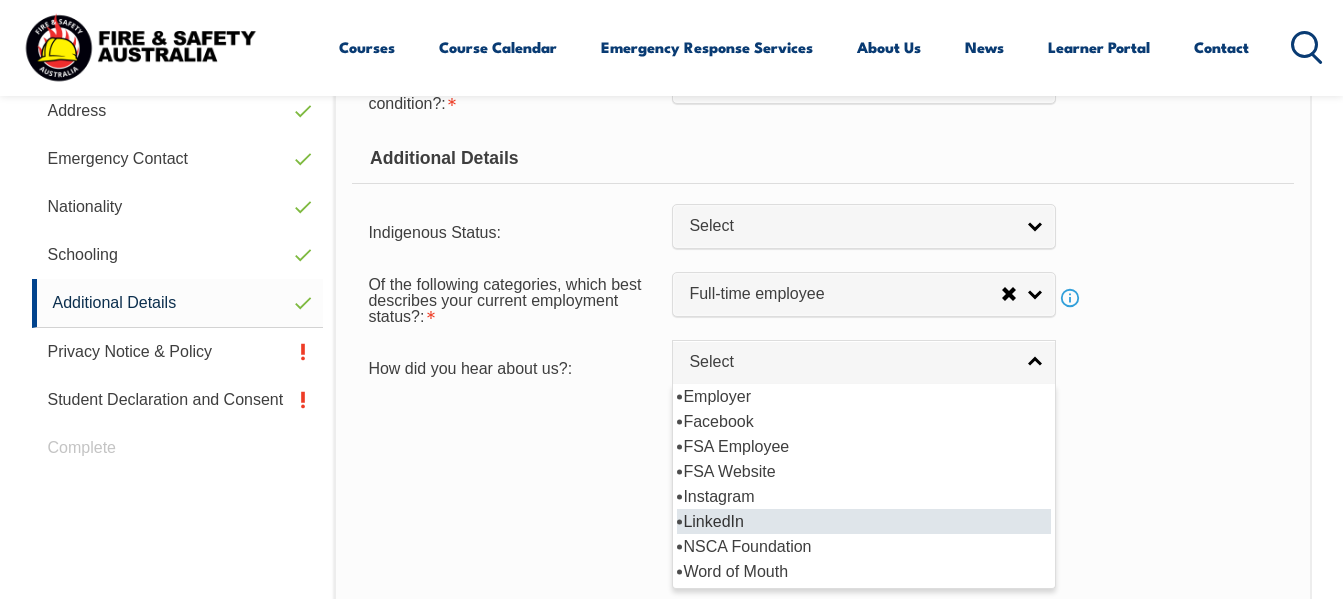 click on "LinkedIn" at bounding box center [864, 521] 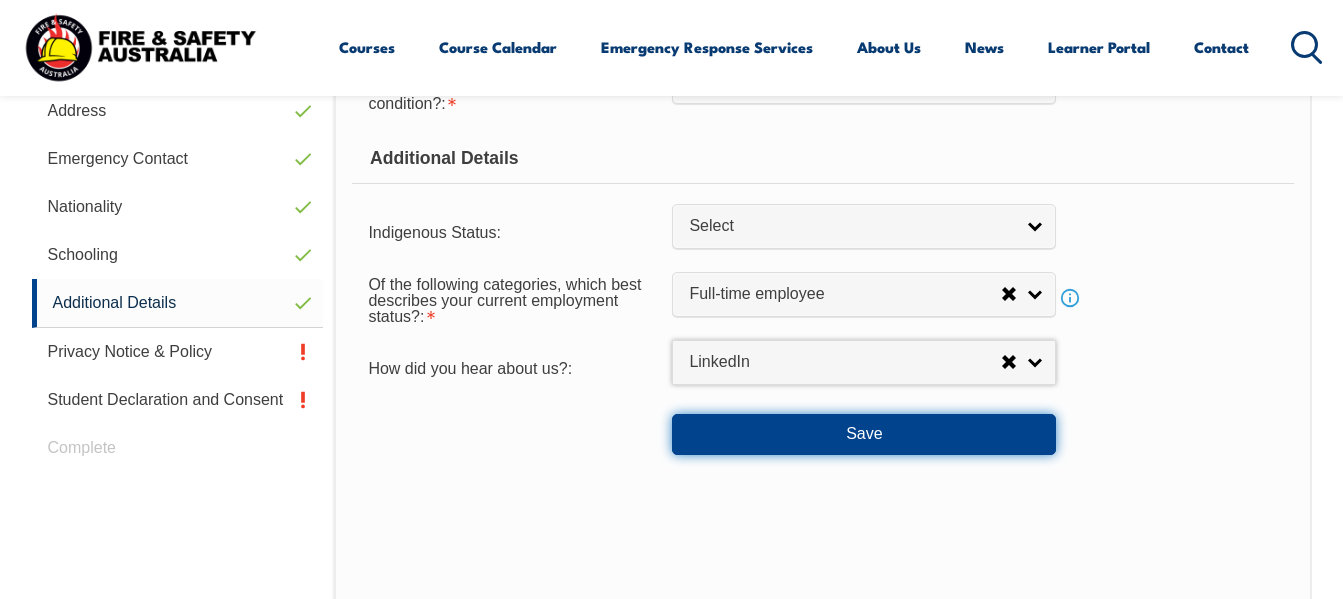 click on "Save" at bounding box center [864, 434] 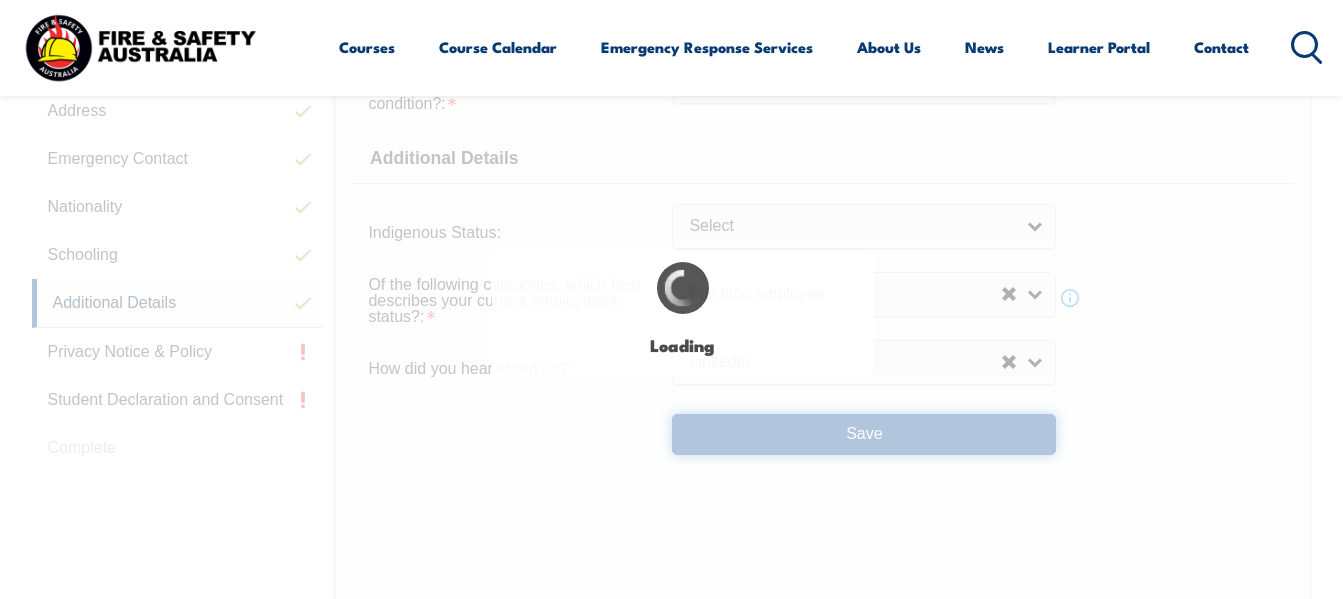 select on "false" 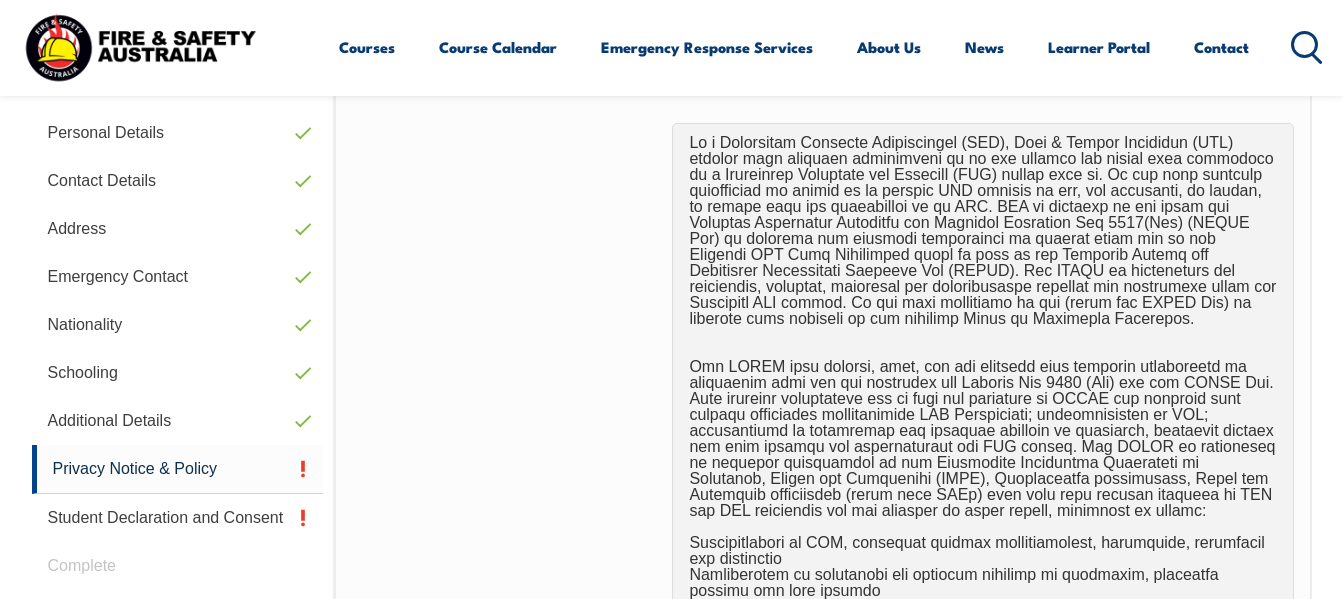 scroll, scrollTop: 485, scrollLeft: 0, axis: vertical 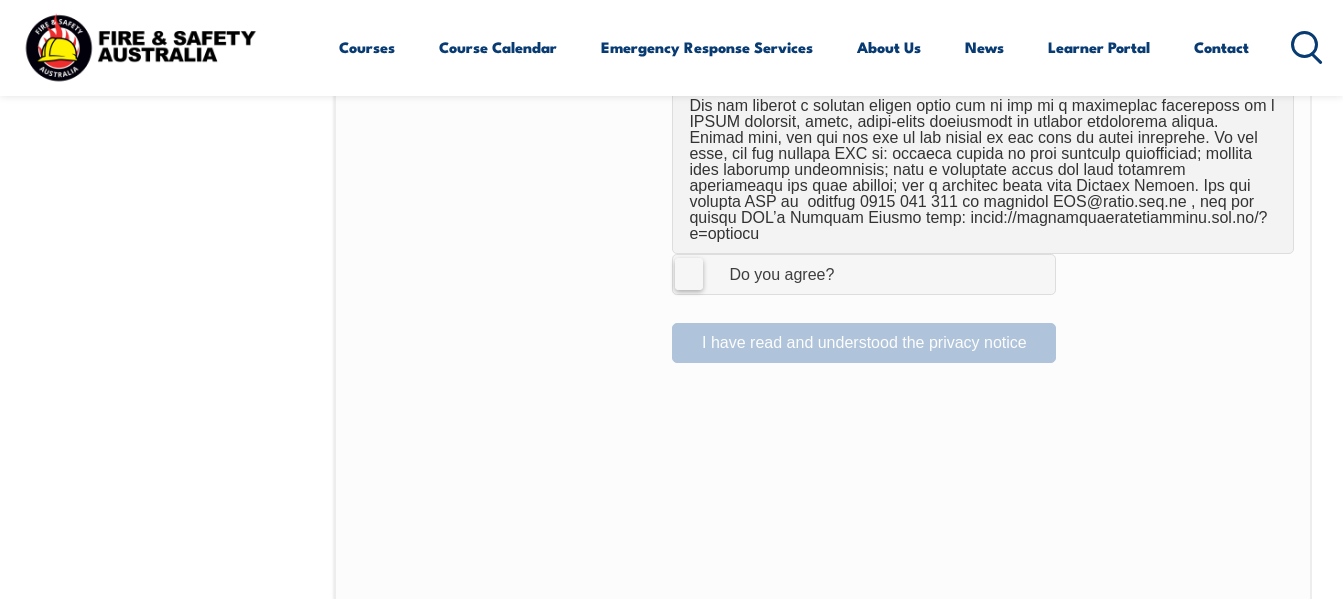 click on "I Agree Do you agree?" at bounding box center [864, 274] 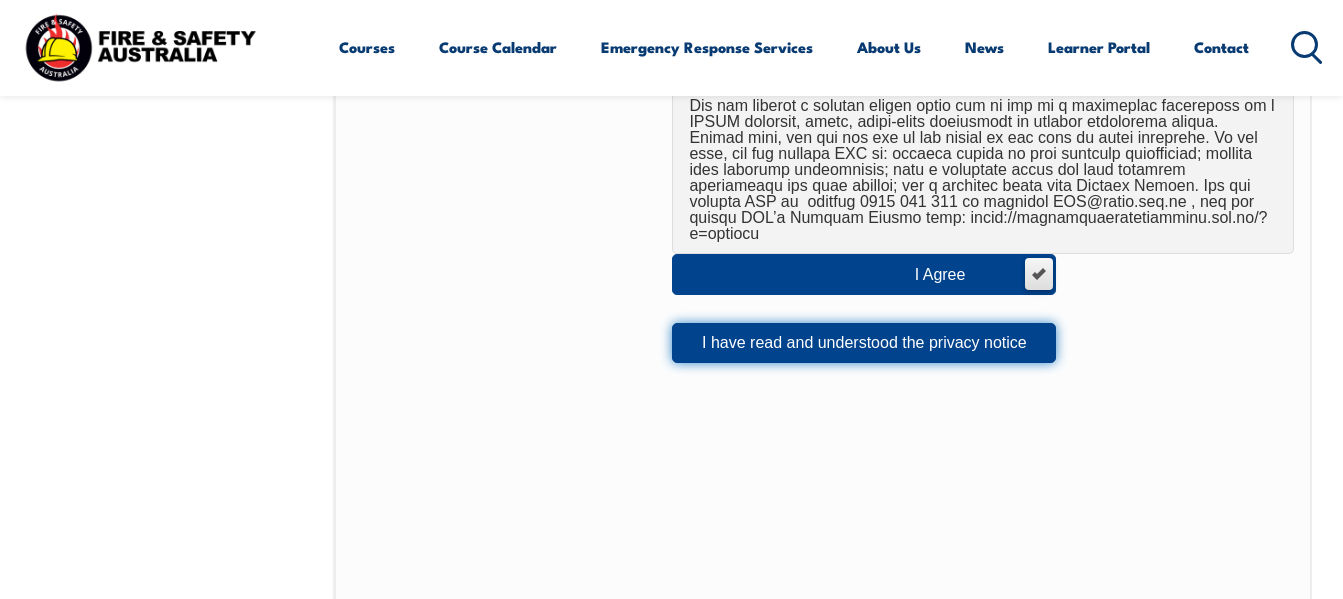 click on "I have read and understood the privacy notice" at bounding box center (864, 343) 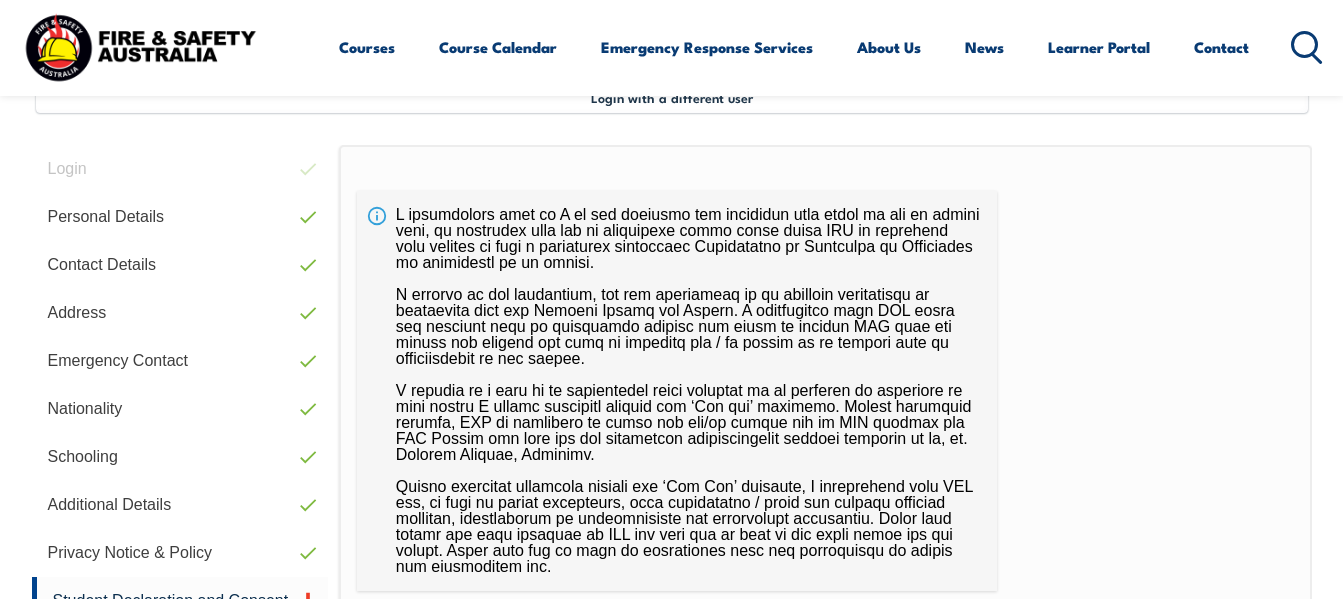 scroll, scrollTop: 485, scrollLeft: 0, axis: vertical 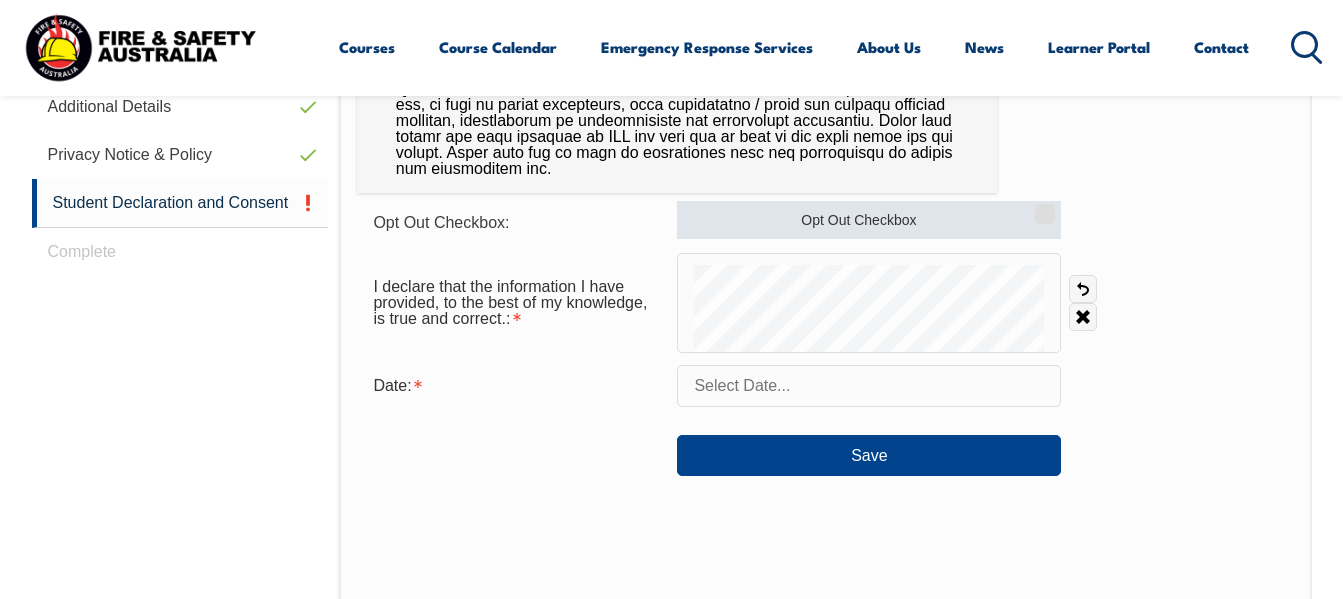 click on "Opt Out Checkbox: Opt Out Checkbox I declare that the information I have provided, to the best of my knowledge, is true and correct.: Undo Clear Date: Save" at bounding box center [825, 338] 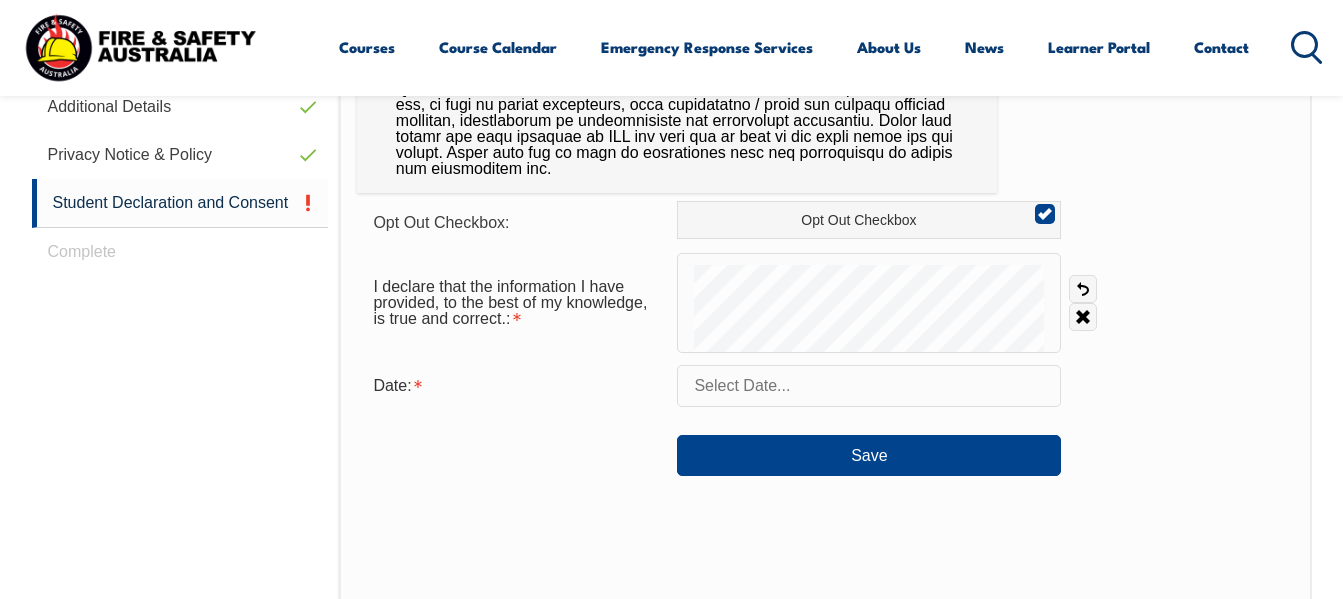 click at bounding box center [869, 386] 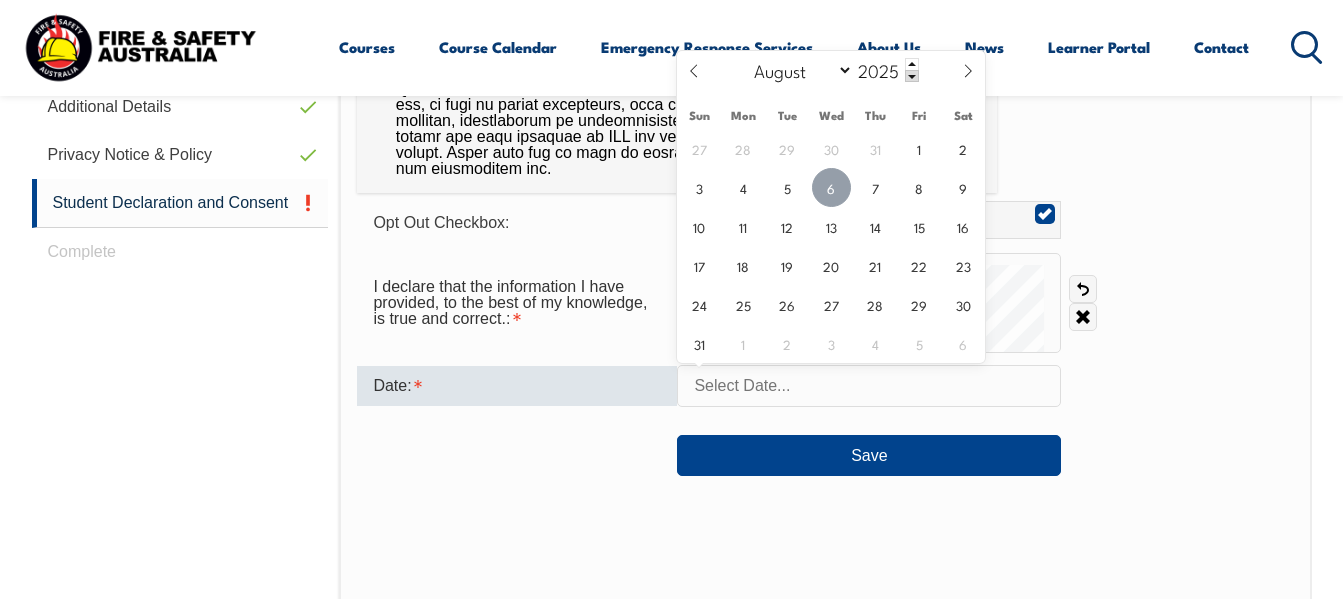 click on "6" at bounding box center (831, 187) 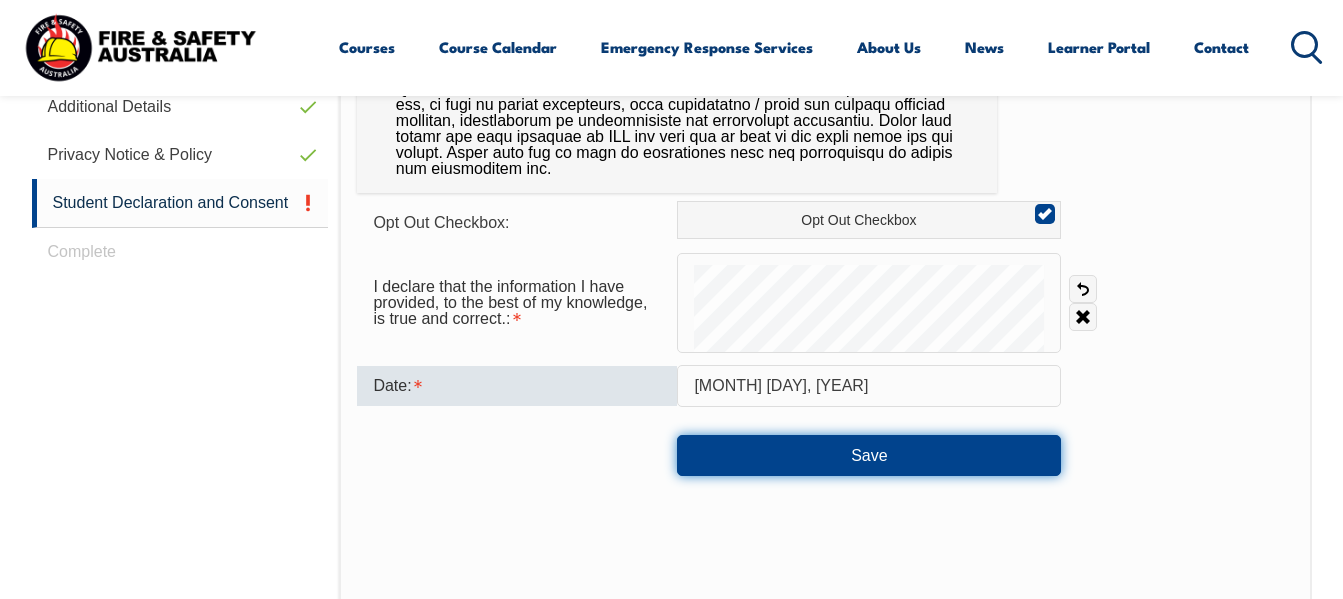 click on "Save" at bounding box center (869, 455) 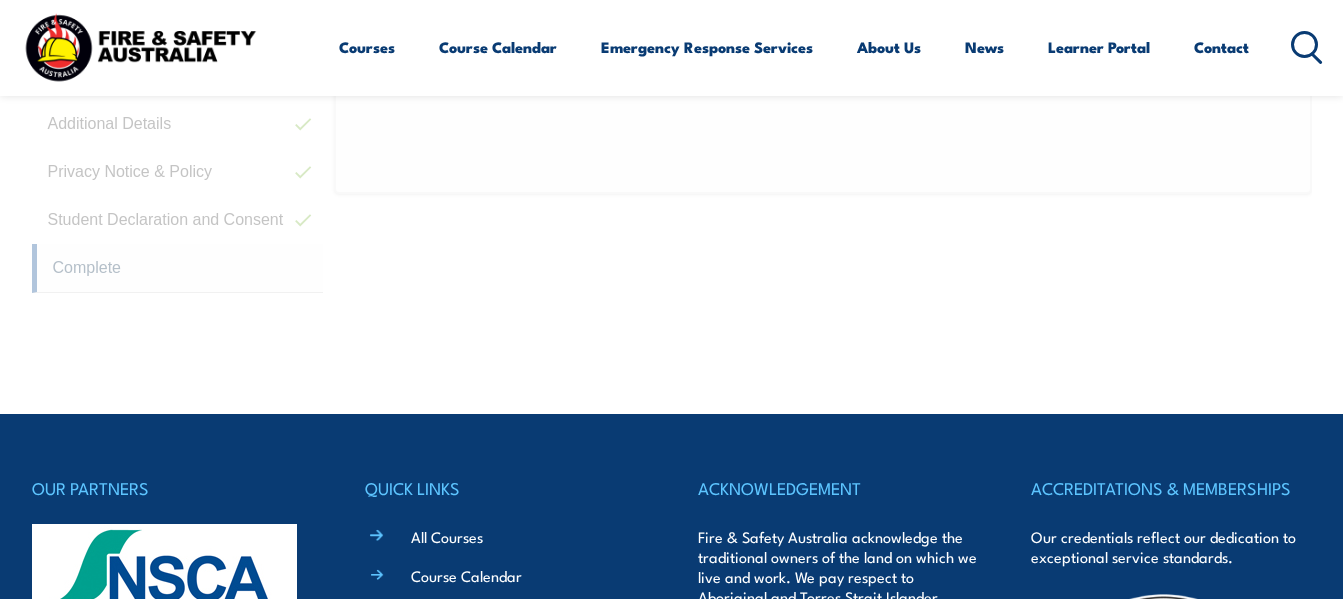 scroll, scrollTop: 485, scrollLeft: 0, axis: vertical 